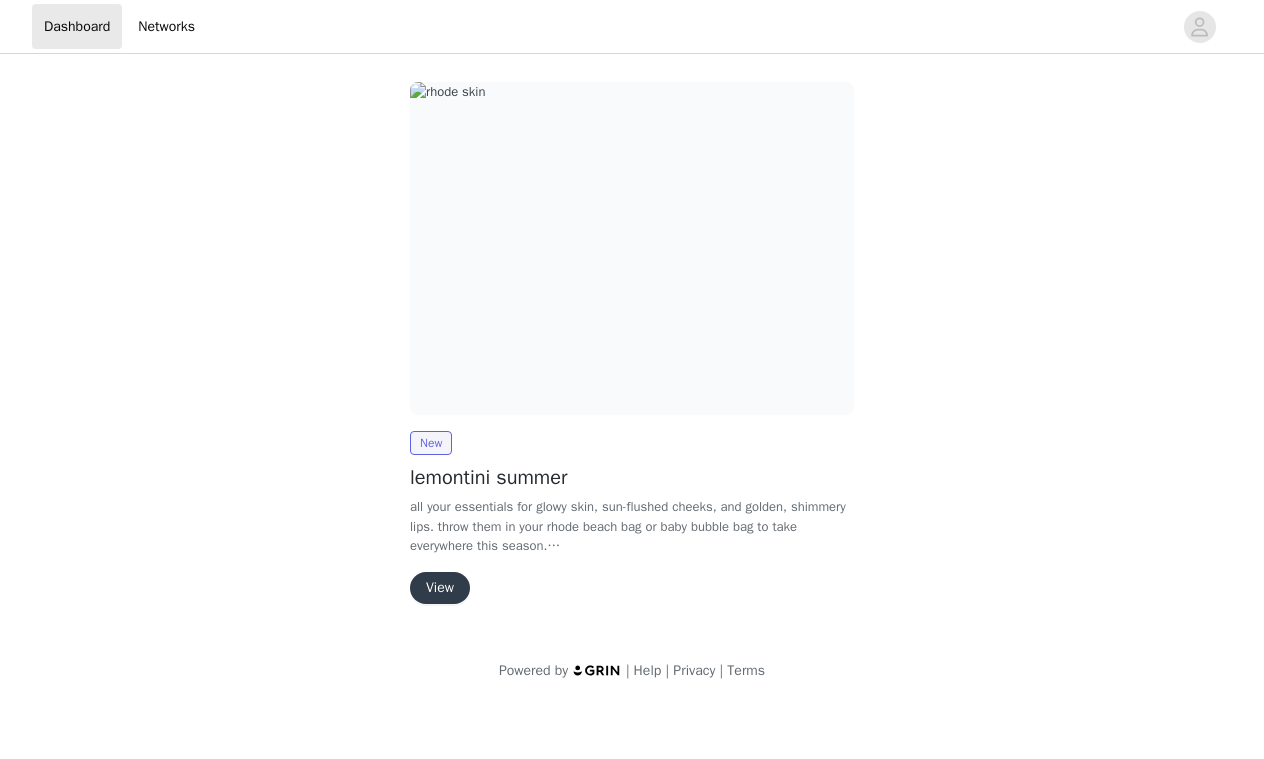 scroll, scrollTop: 0, scrollLeft: 0, axis: both 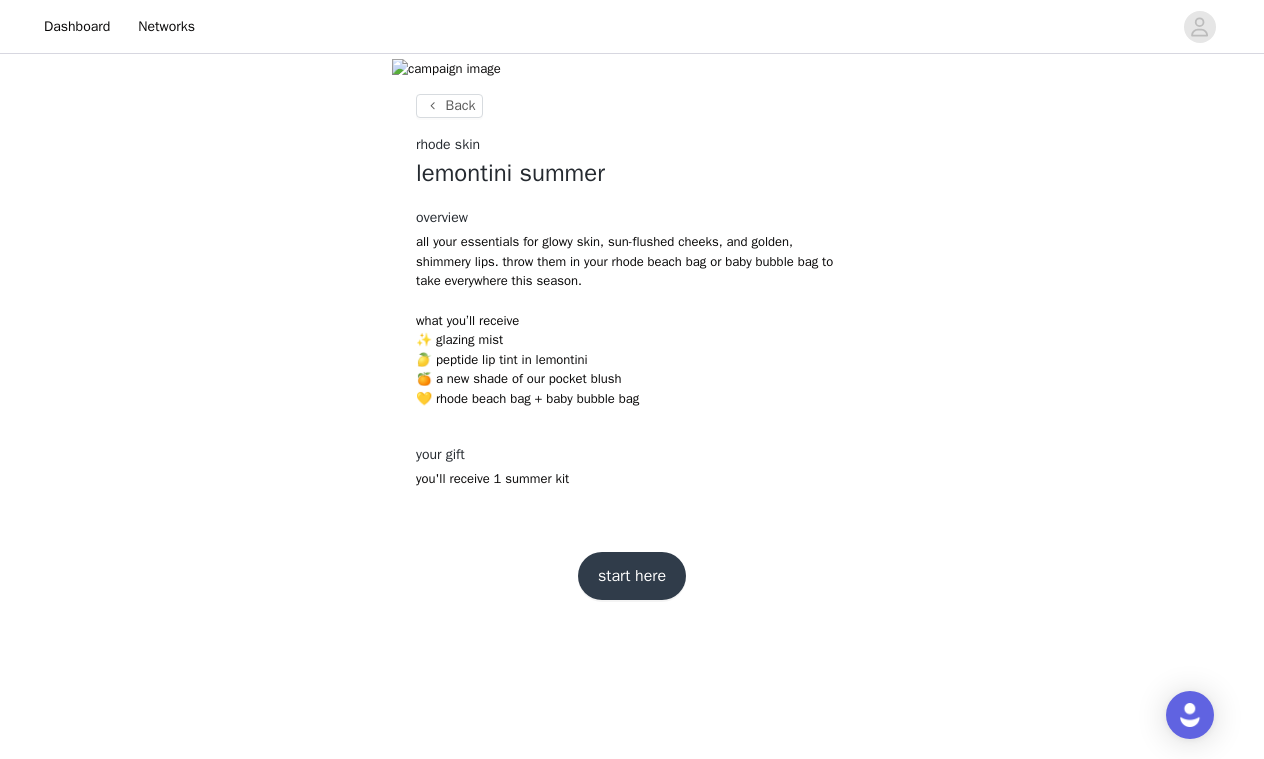 click on "start here" at bounding box center (632, 576) 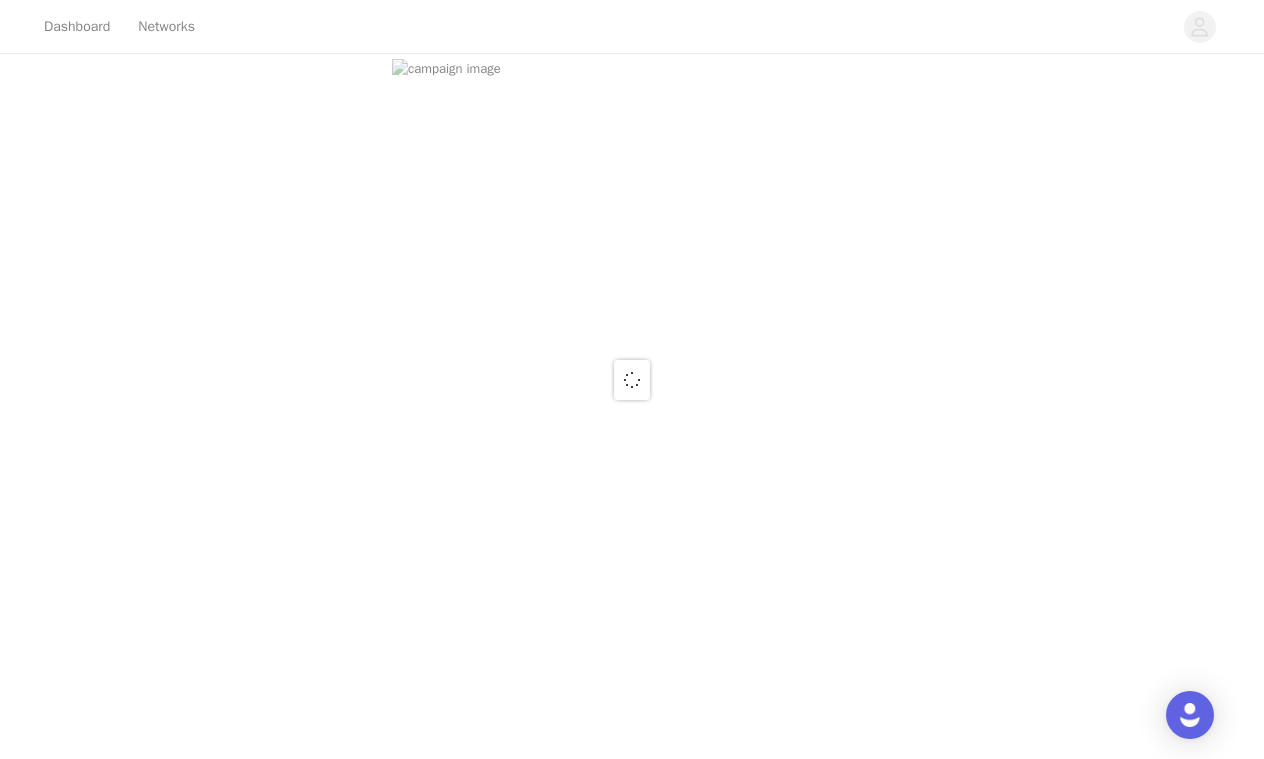 scroll, scrollTop: 0, scrollLeft: 0, axis: both 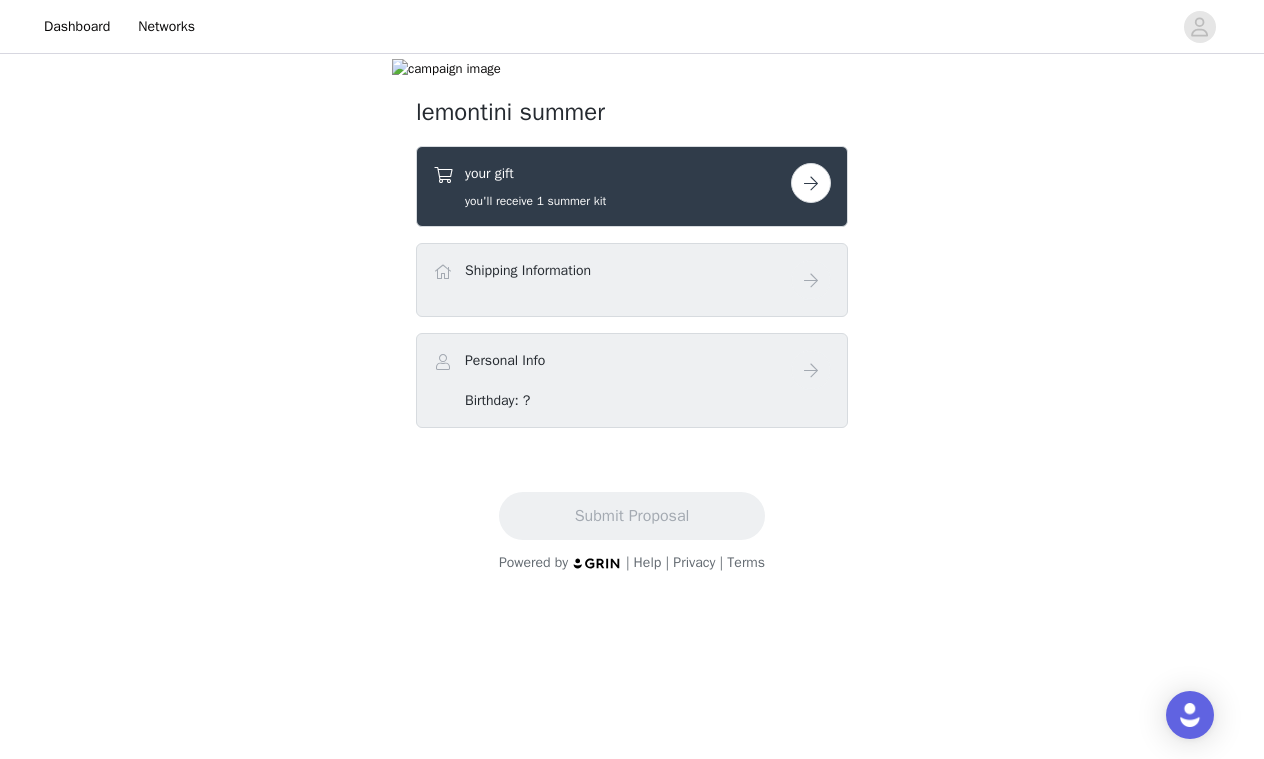 click on "your gift   you'll receive 1 summer kit" at bounding box center [632, 186] 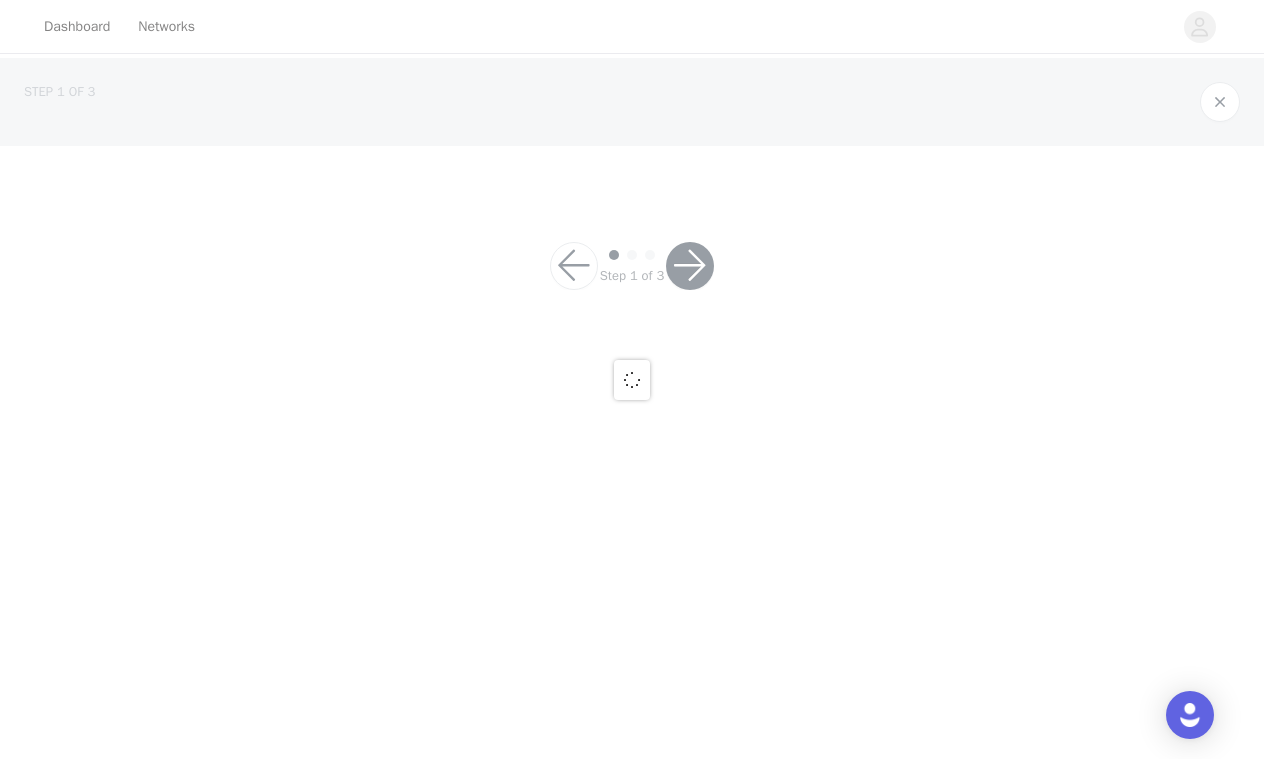 scroll, scrollTop: 0, scrollLeft: 0, axis: both 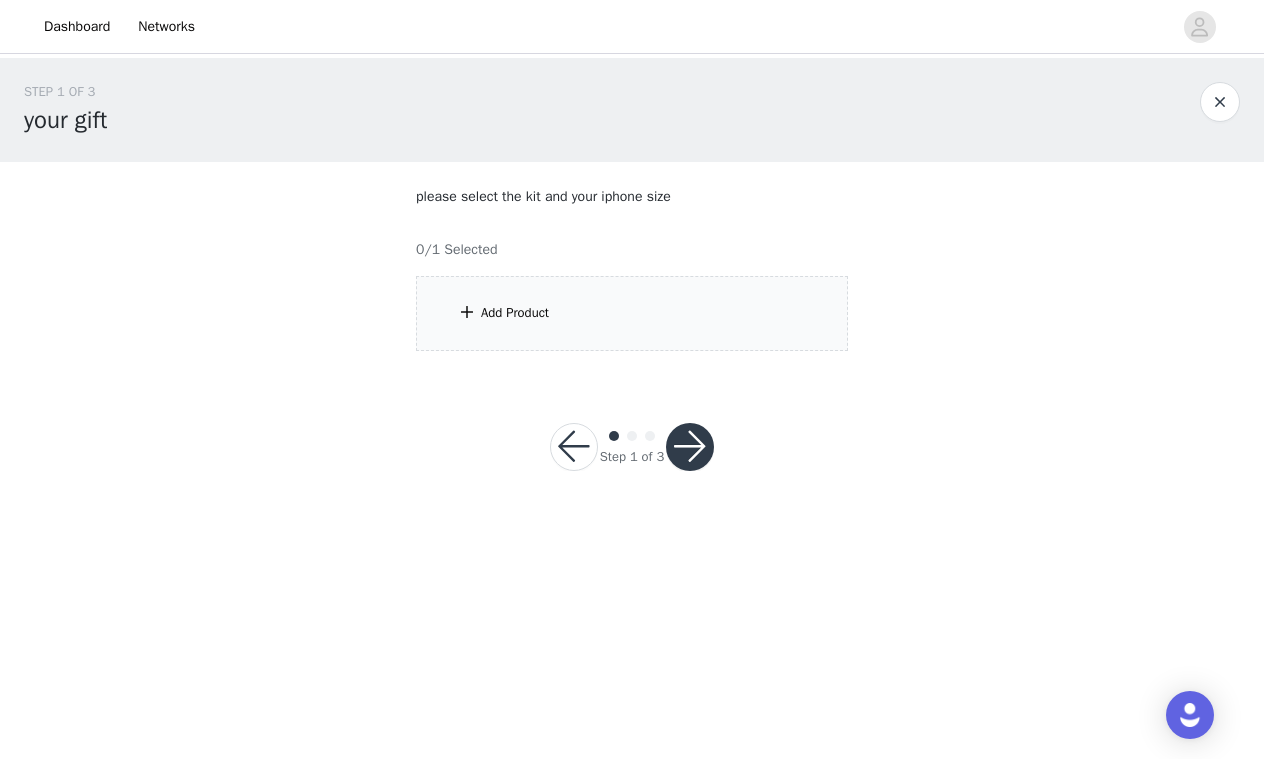 click on "Add Product" at bounding box center [515, 313] 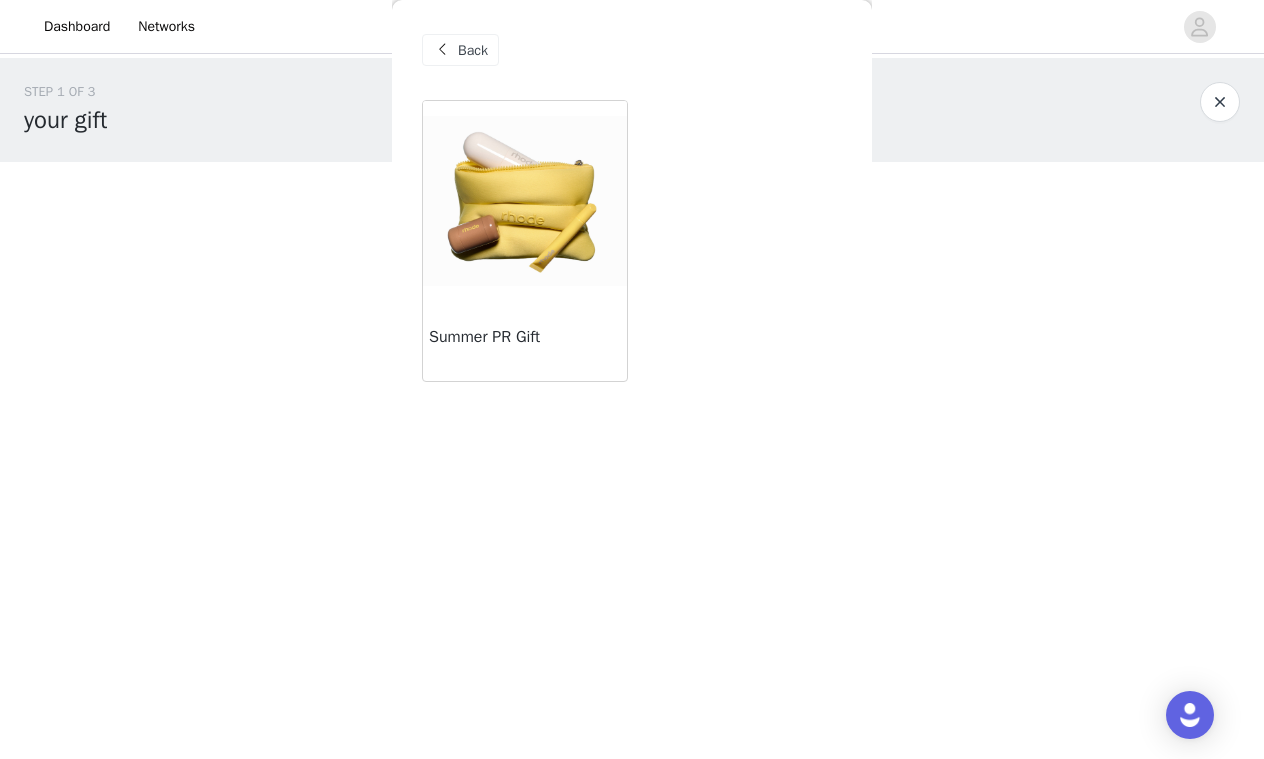 click at bounding box center [525, 200] 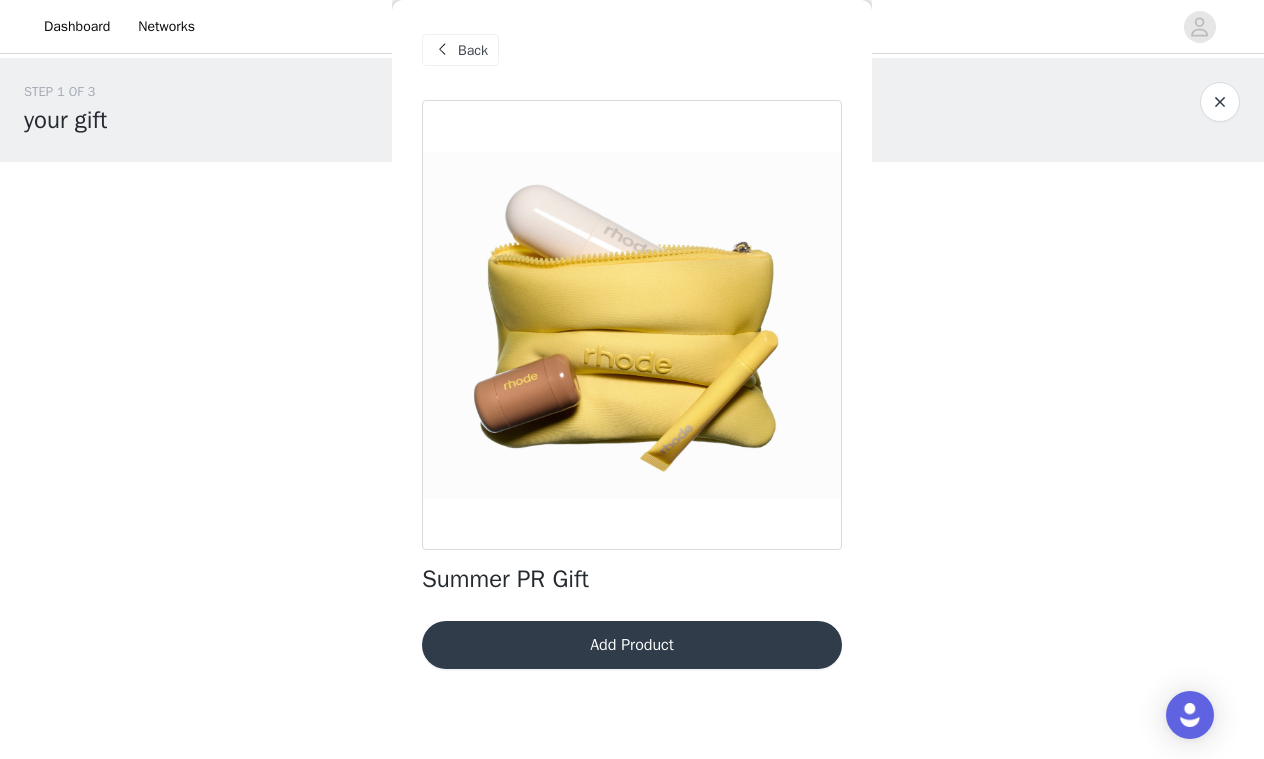 click on "Add Product" at bounding box center (632, 645) 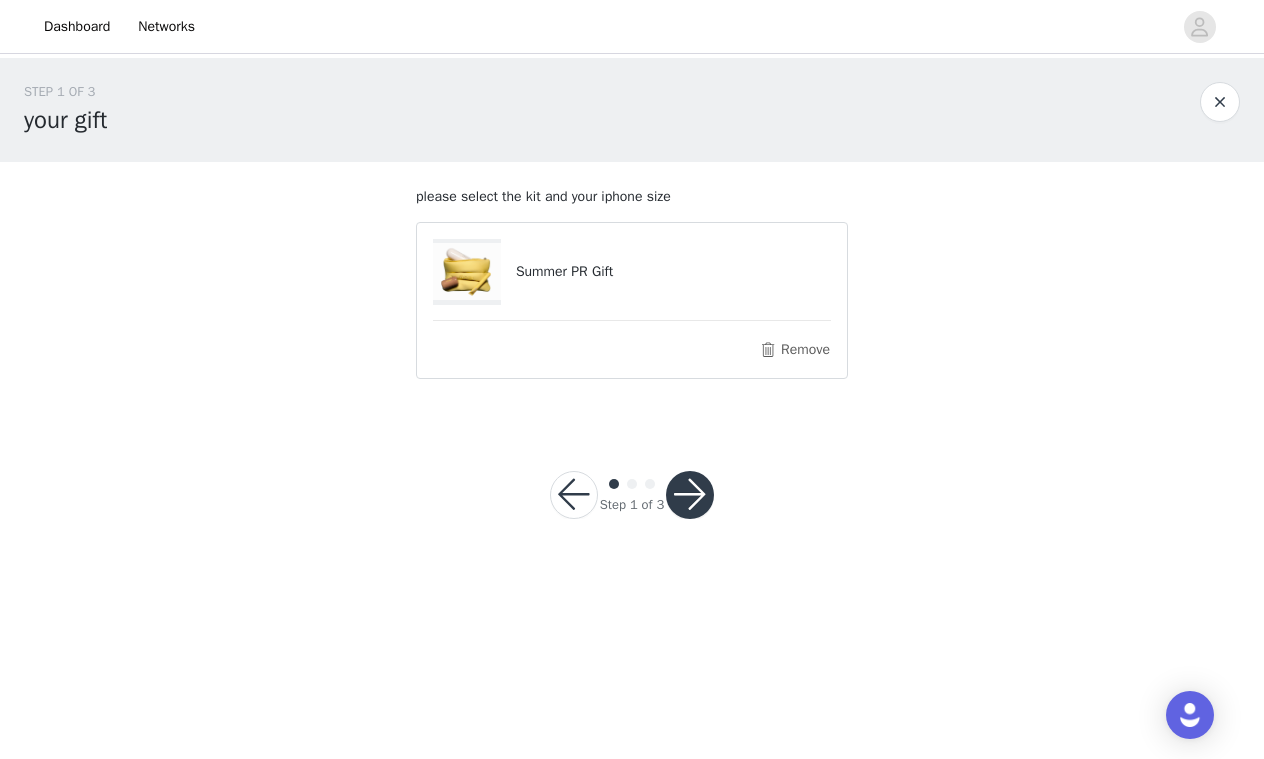 click at bounding box center (690, 495) 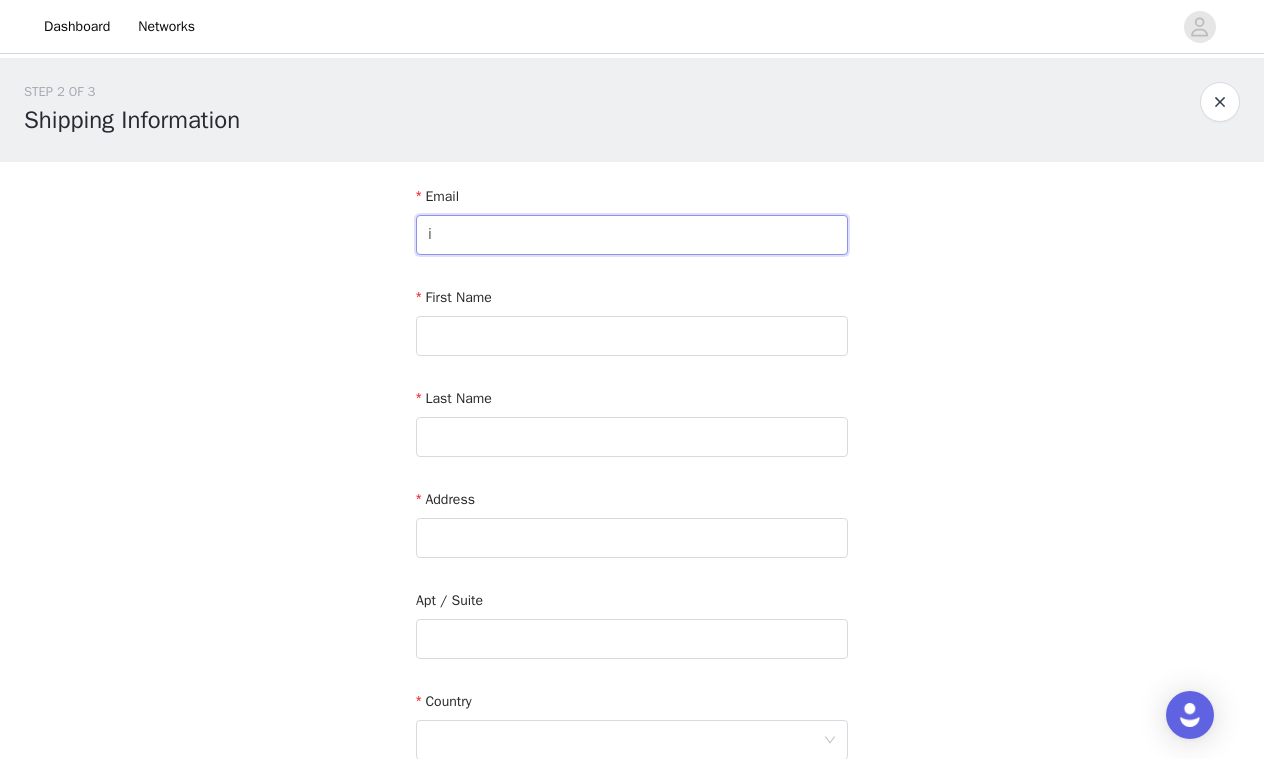type on "[EMAIL_ADDRESS][DOMAIN_NAME]" 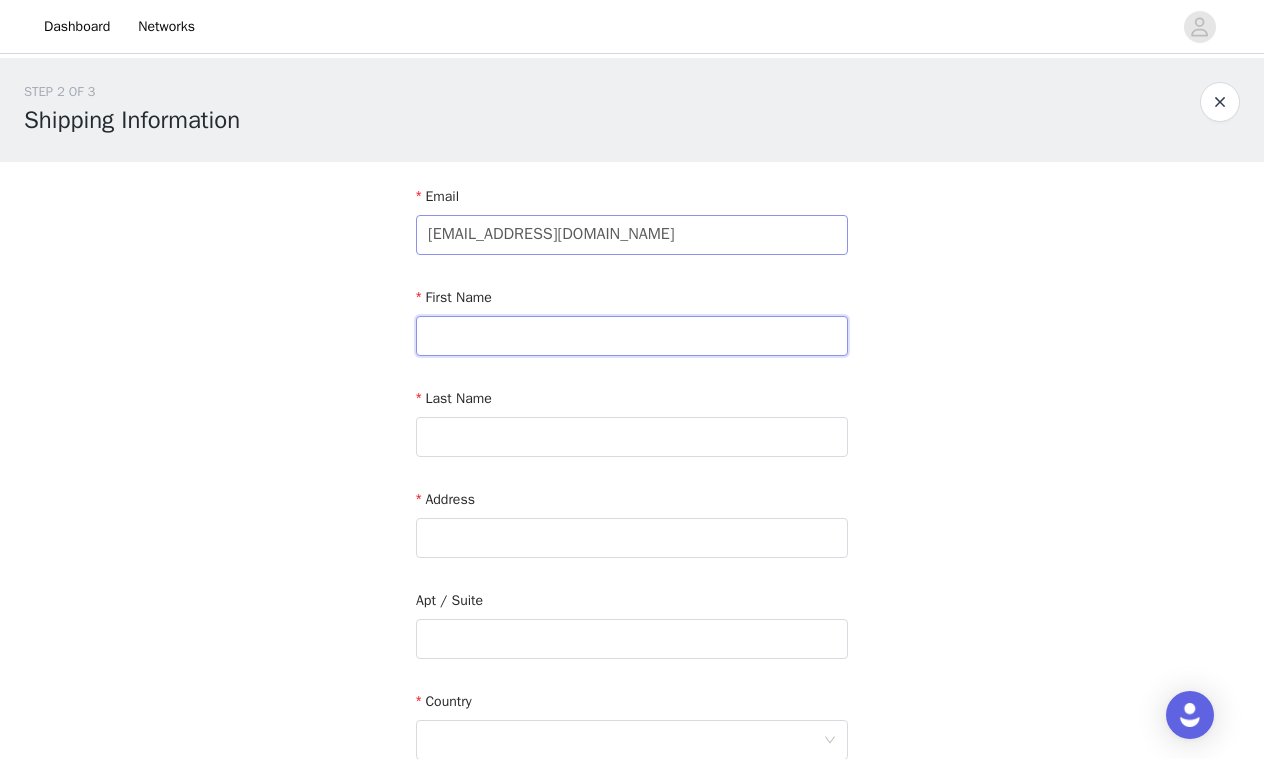 type on "[PERSON_NAME]" 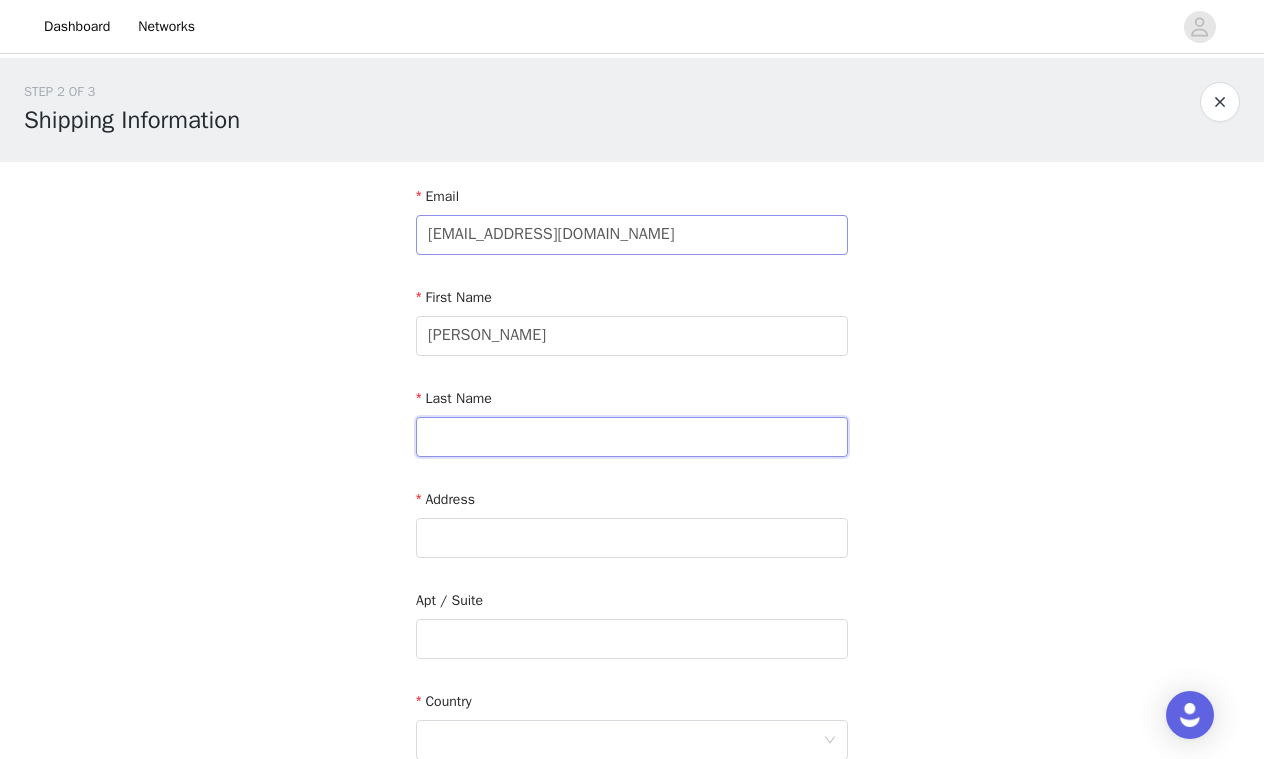 type on "Dike" 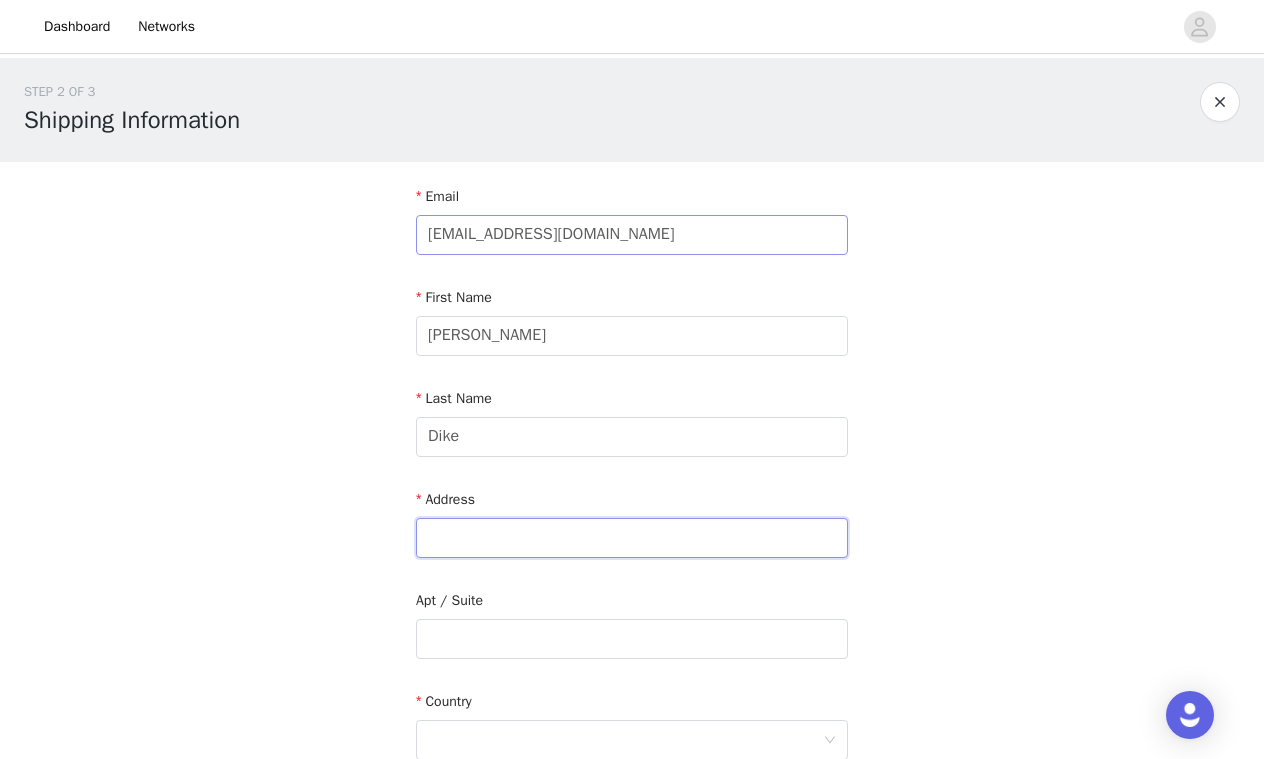 type on "[STREET_ADDRESS]" 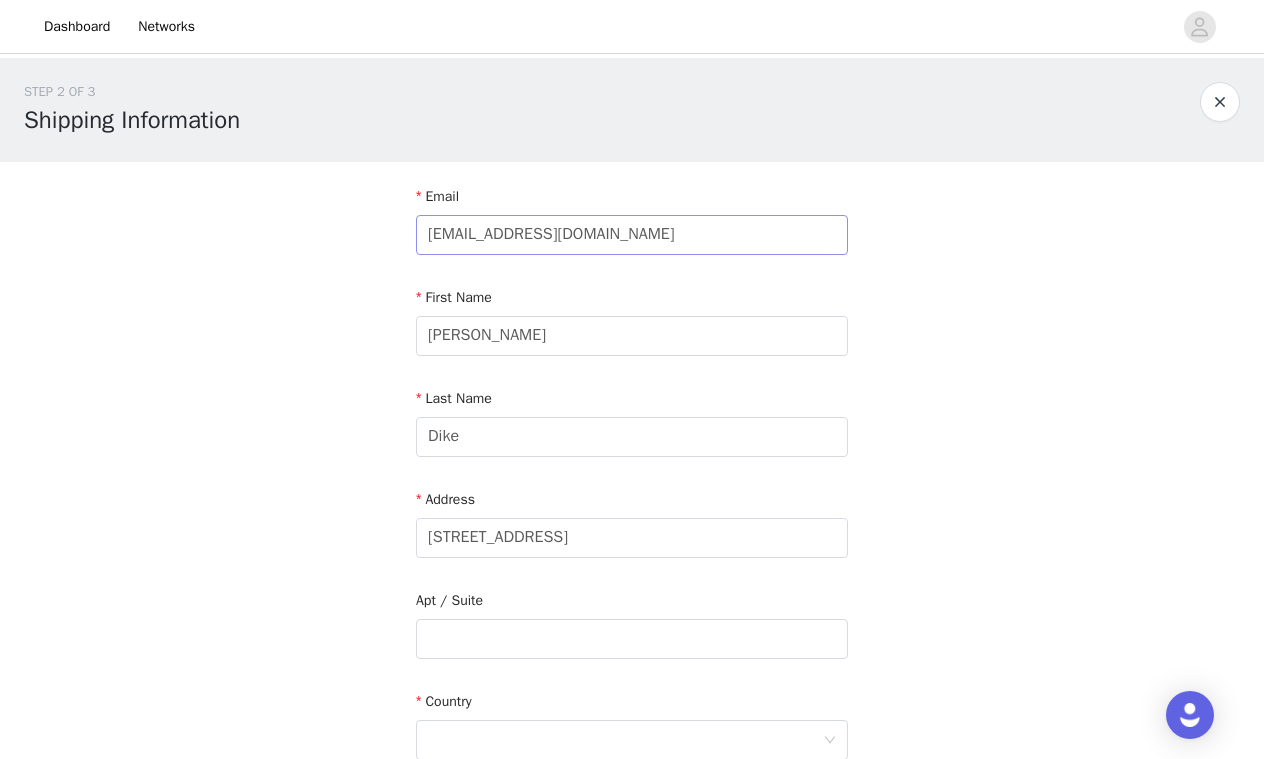type on "[GEOGRAPHIC_DATA]" 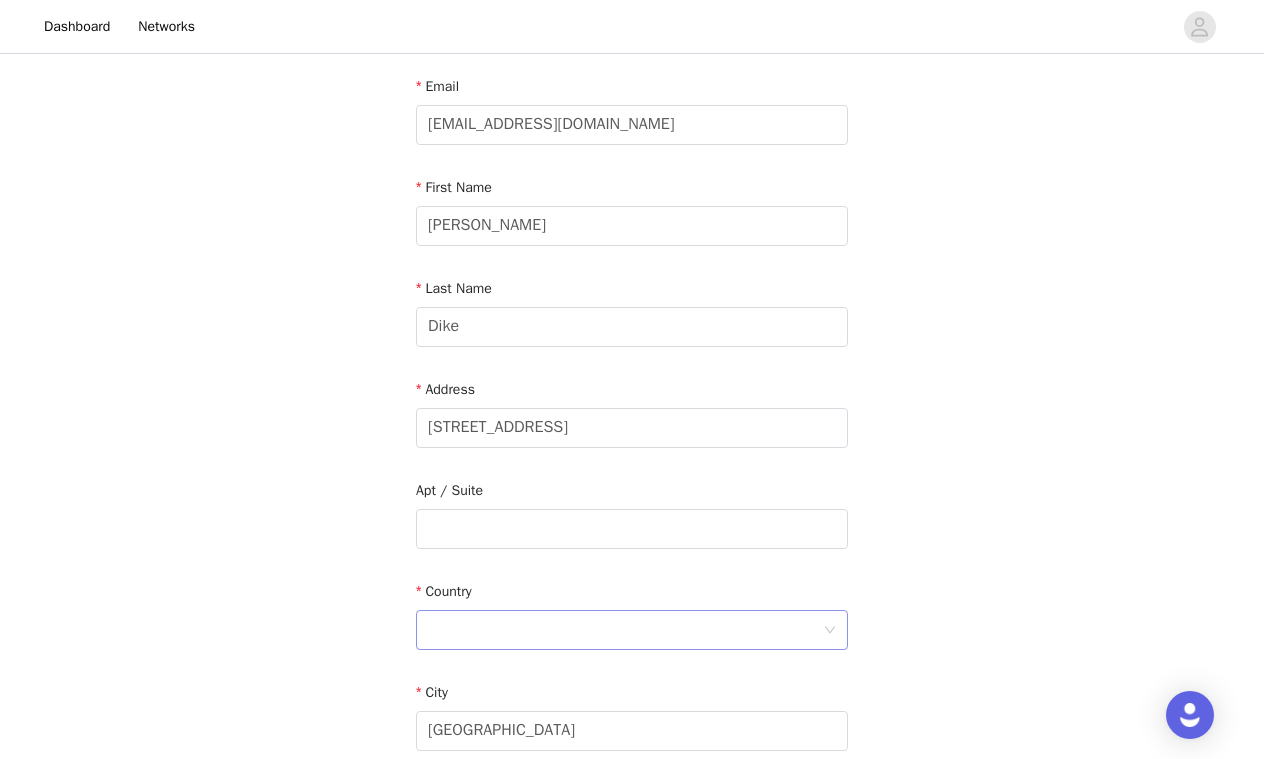 scroll, scrollTop: 189, scrollLeft: 0, axis: vertical 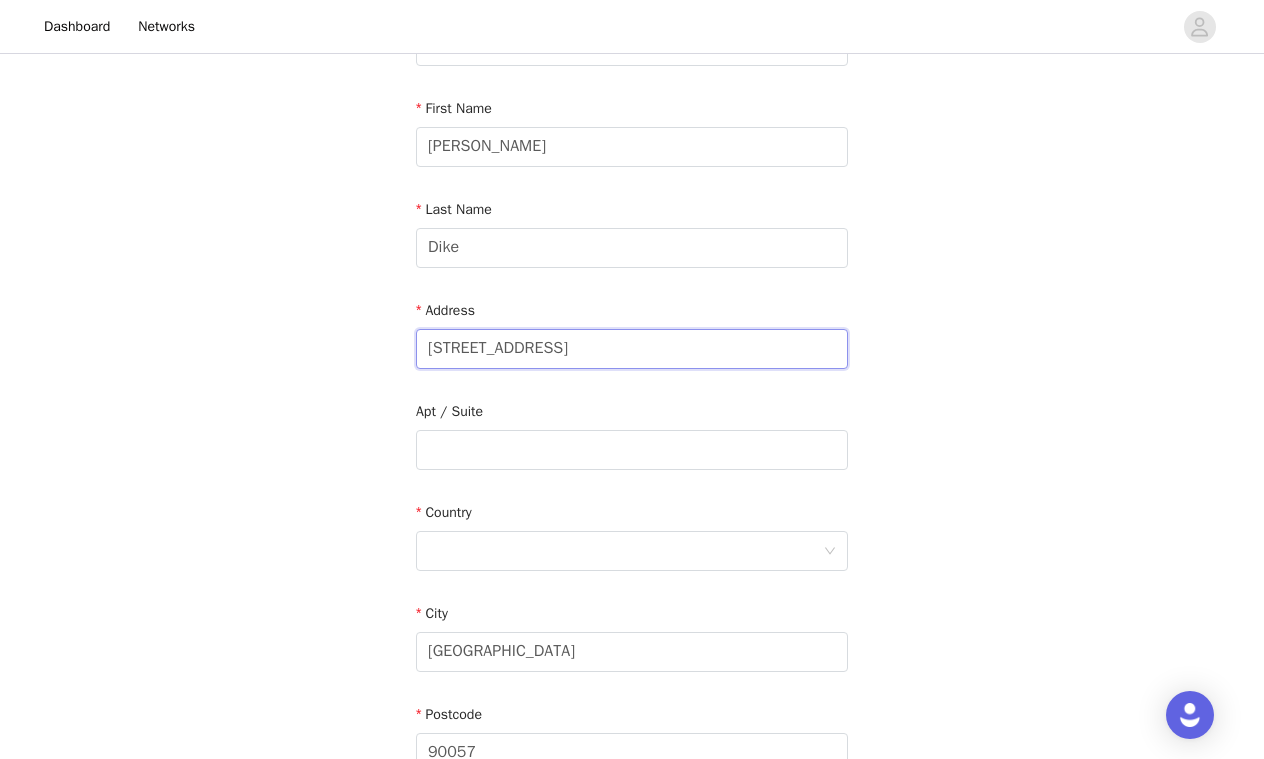 drag, startPoint x: 564, startPoint y: 354, endPoint x: 632, endPoint y: 354, distance: 68 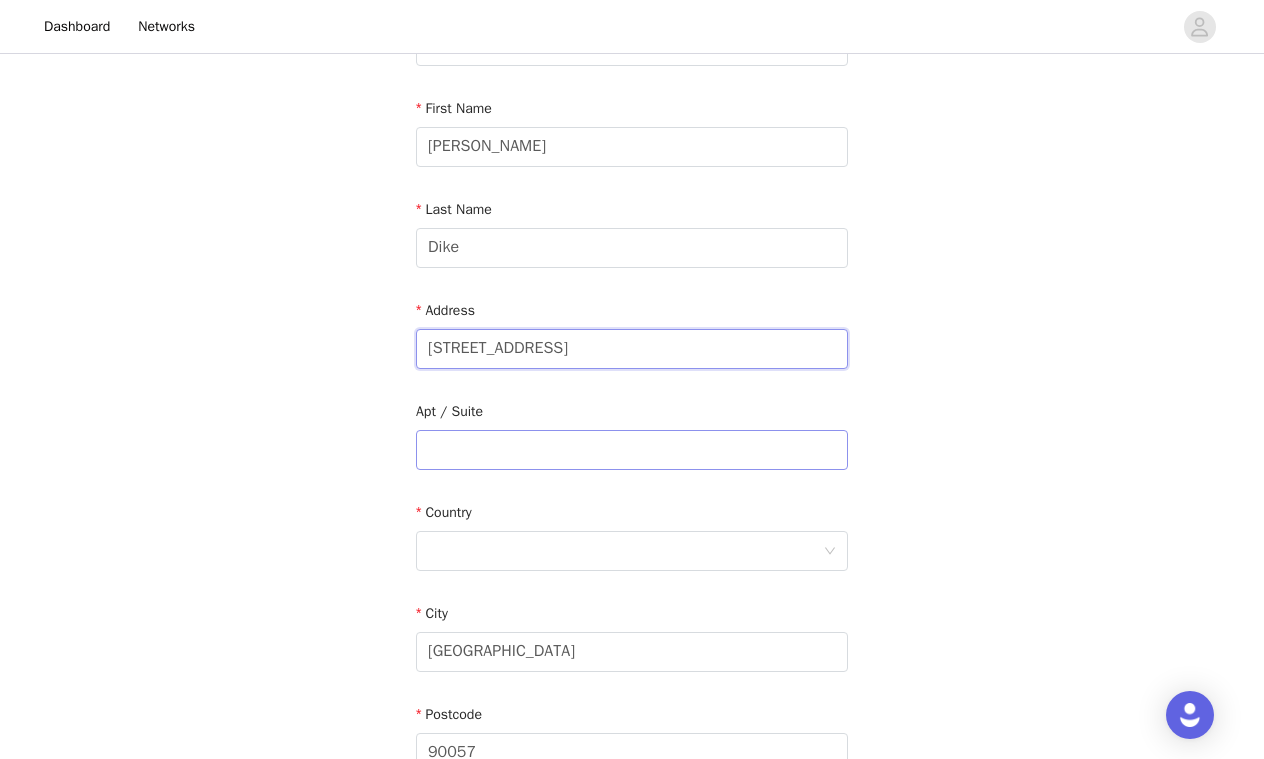 type on "[STREET_ADDRESS]" 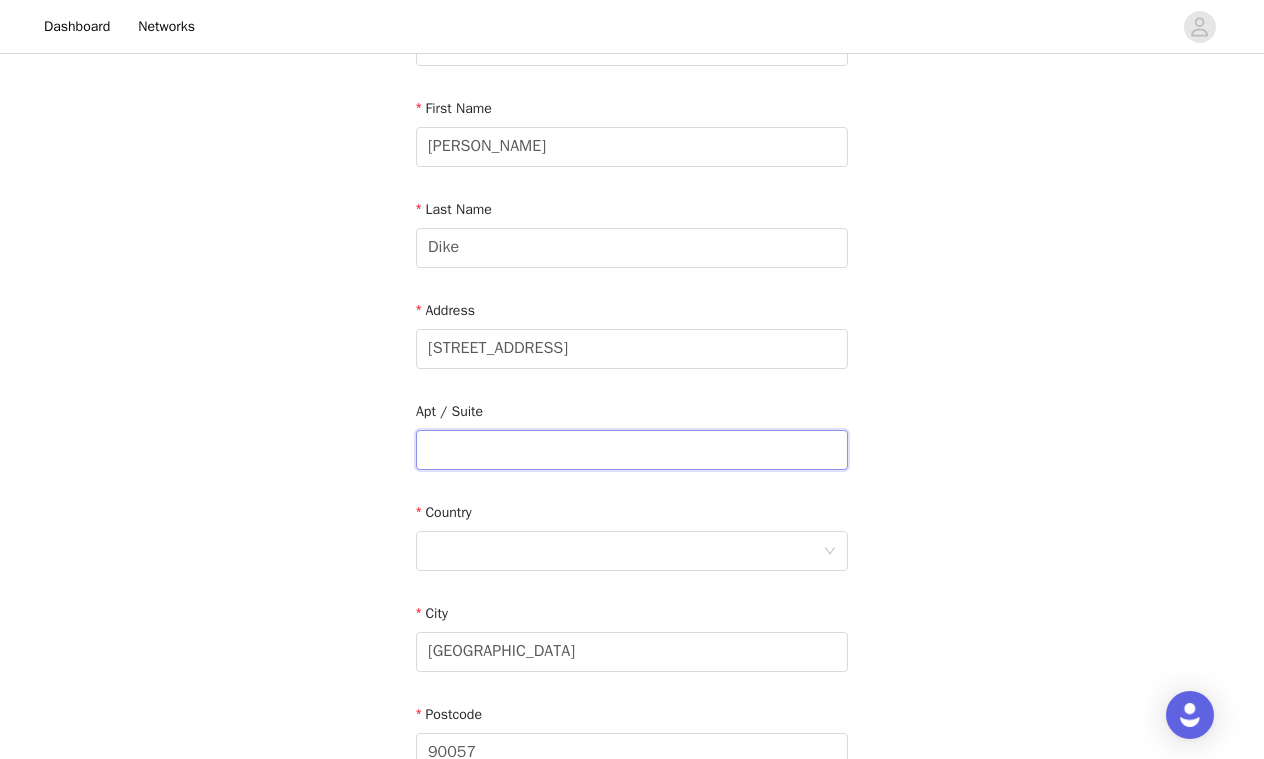 click at bounding box center (632, 450) 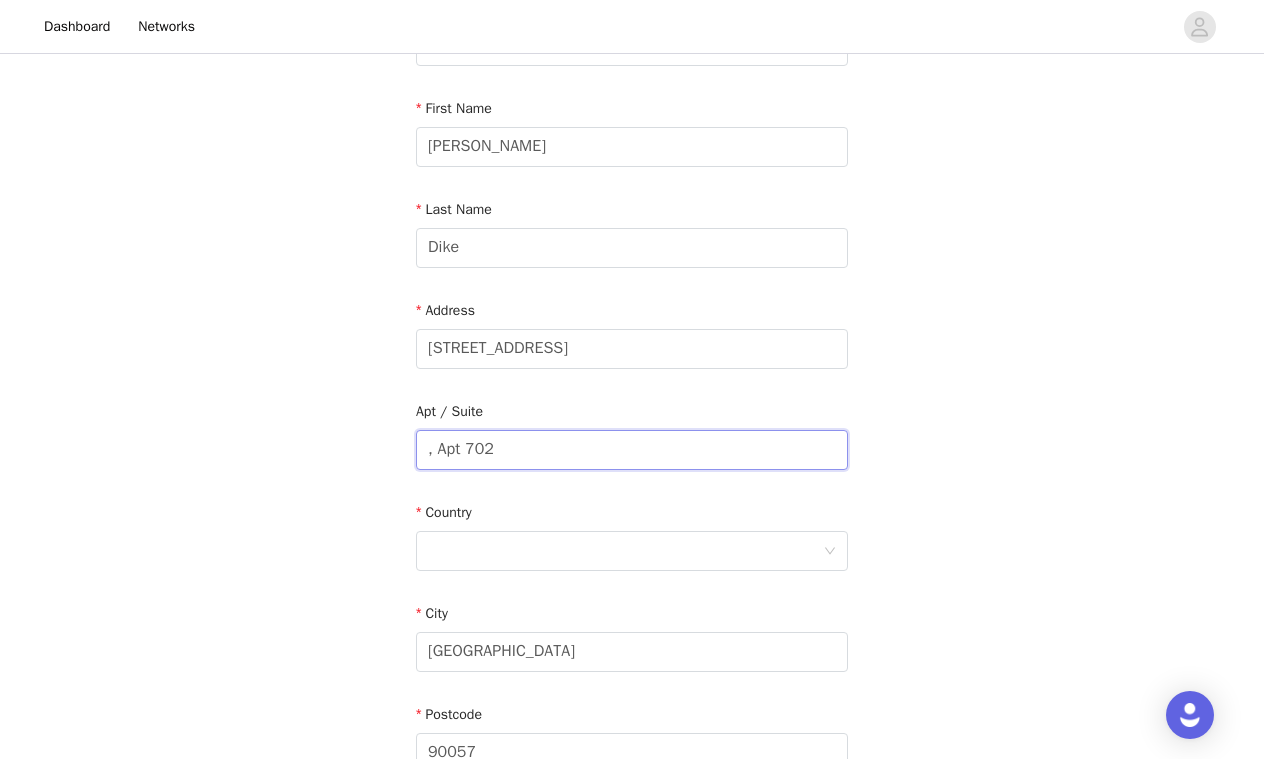 click on ", Apt 702" at bounding box center [632, 450] 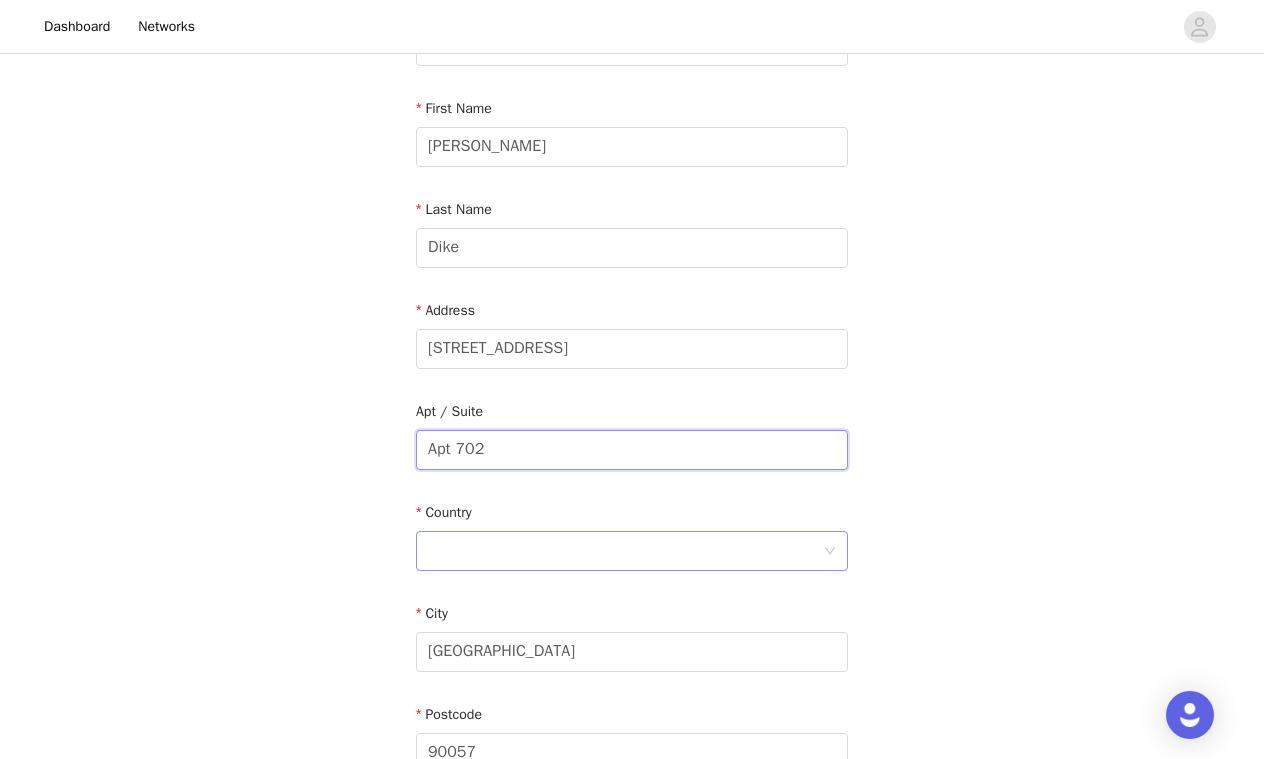 type on "Apt 702" 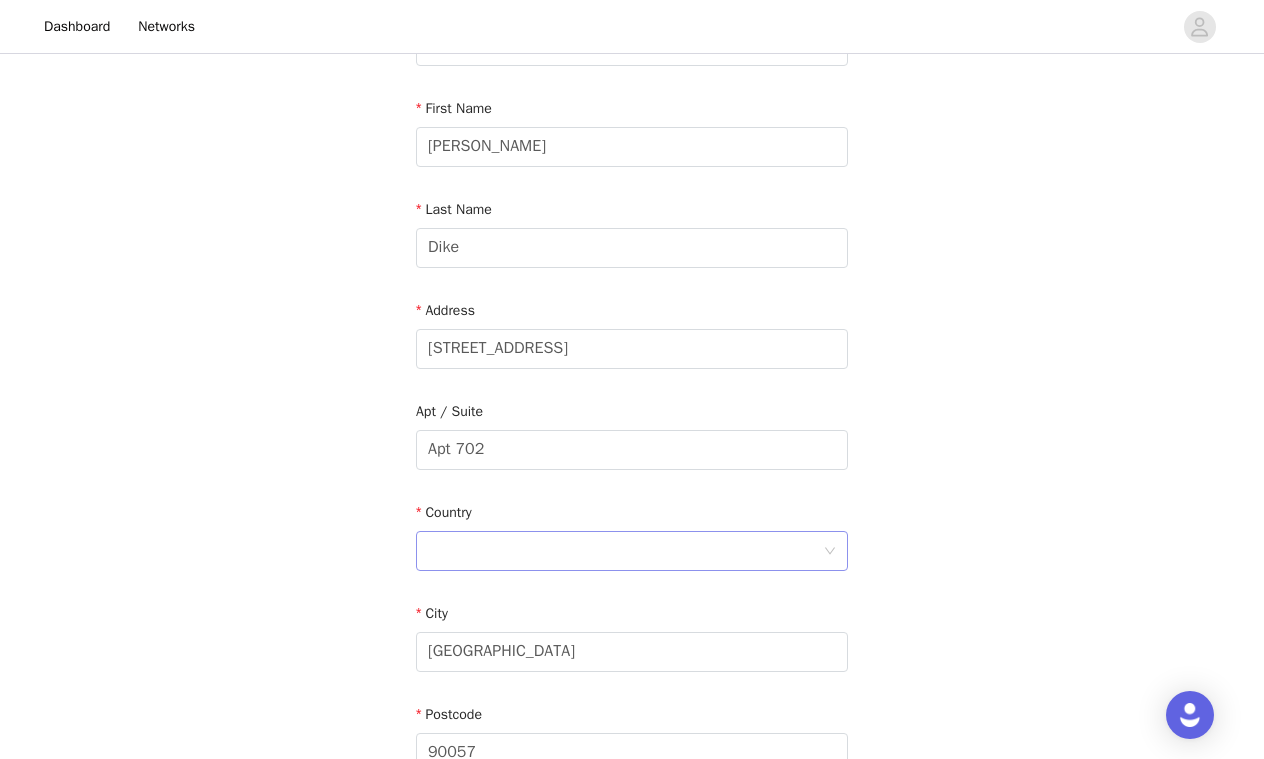 click at bounding box center (625, 551) 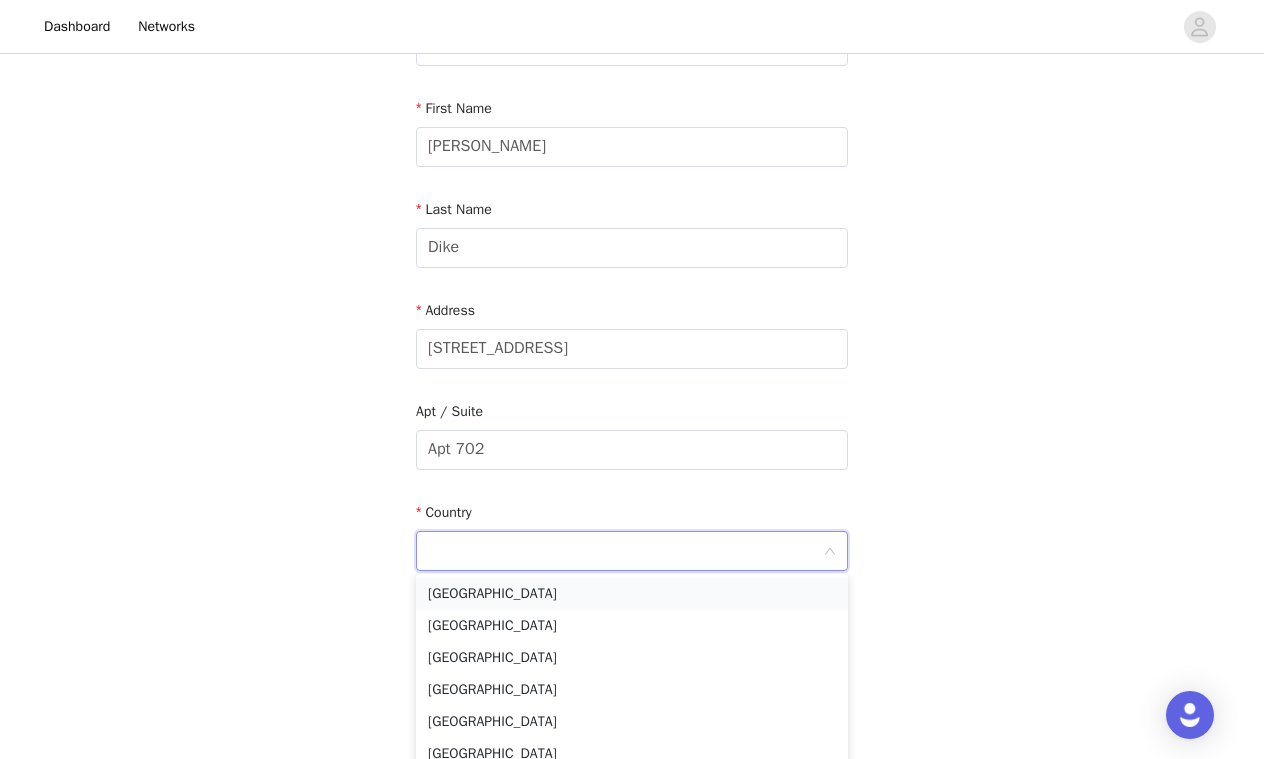 click on "[GEOGRAPHIC_DATA]" at bounding box center (632, 594) 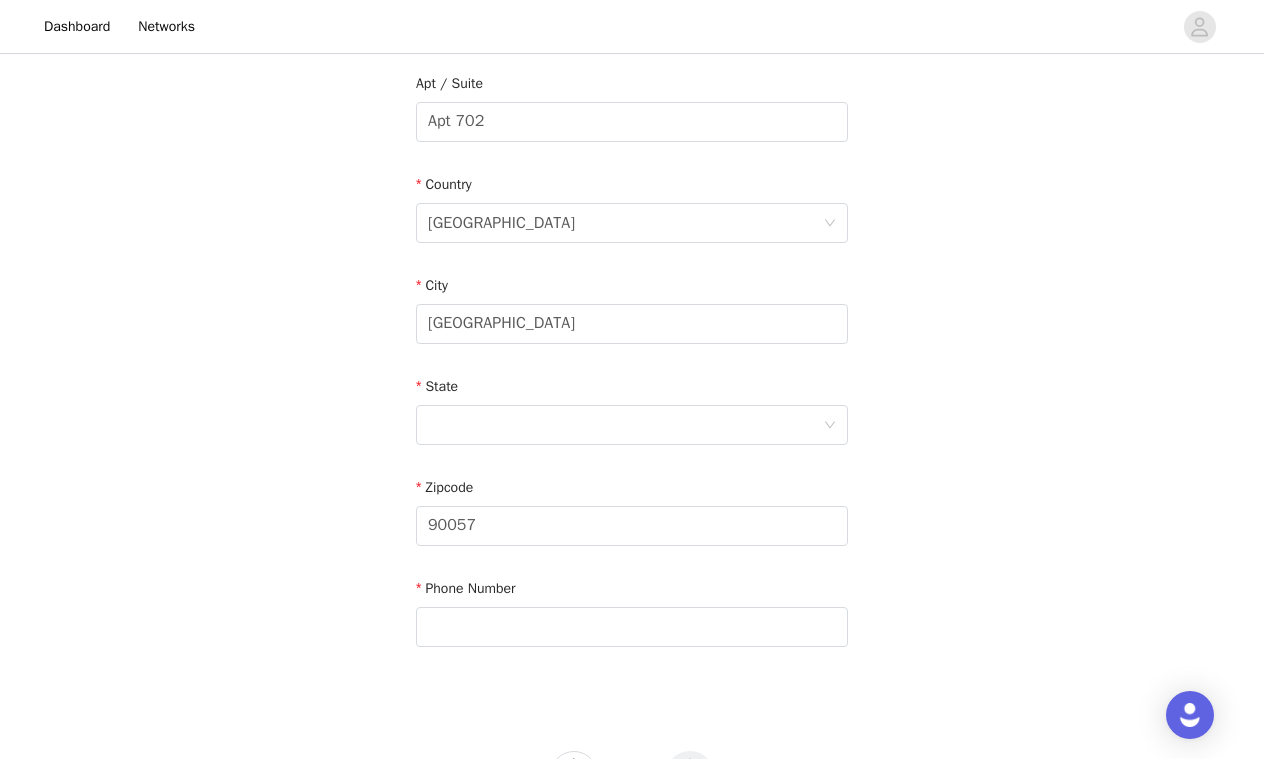scroll, scrollTop: 595, scrollLeft: 0, axis: vertical 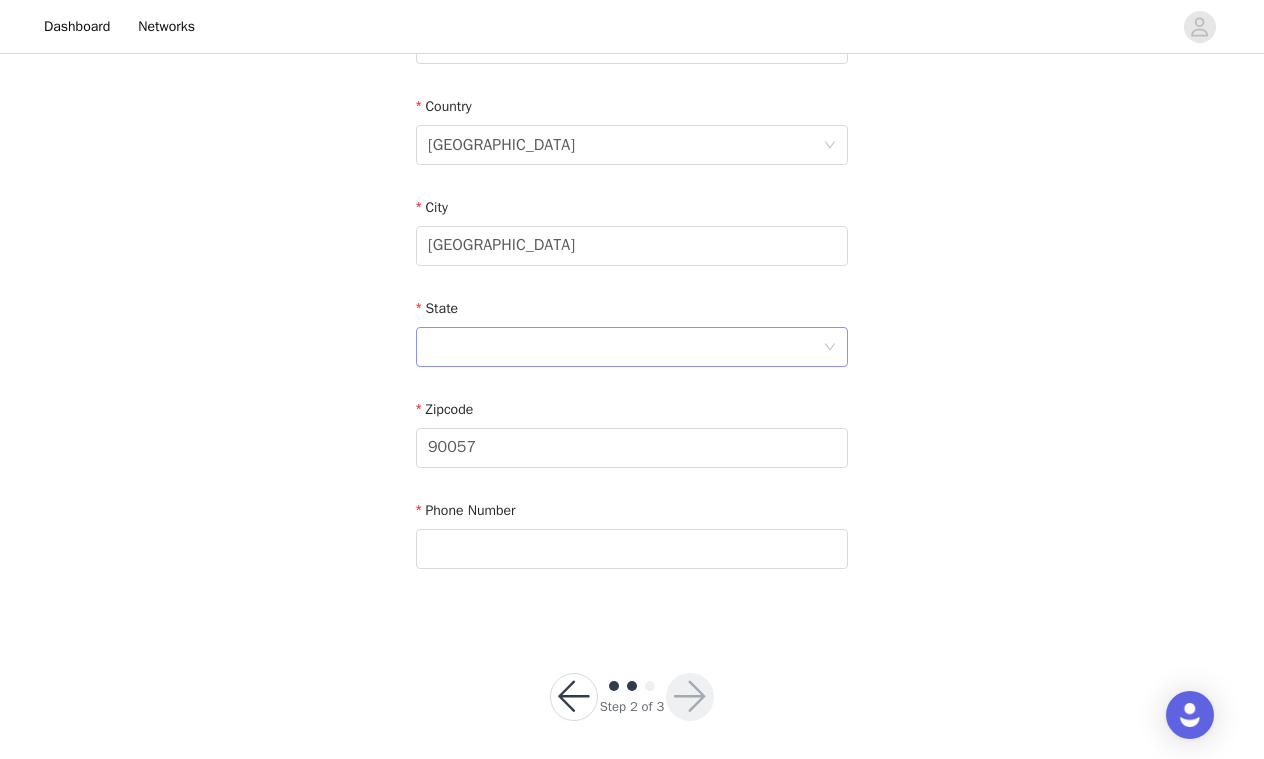 click at bounding box center (625, 347) 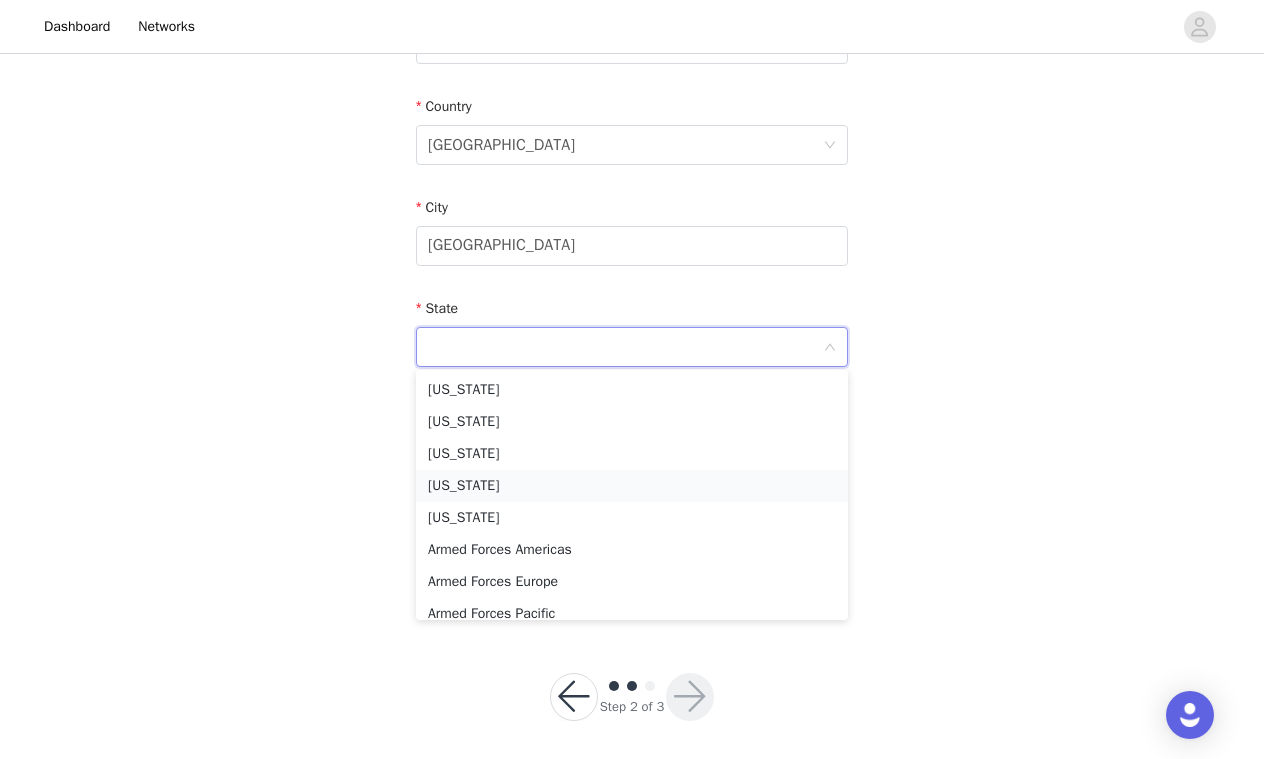 scroll, scrollTop: 186, scrollLeft: 0, axis: vertical 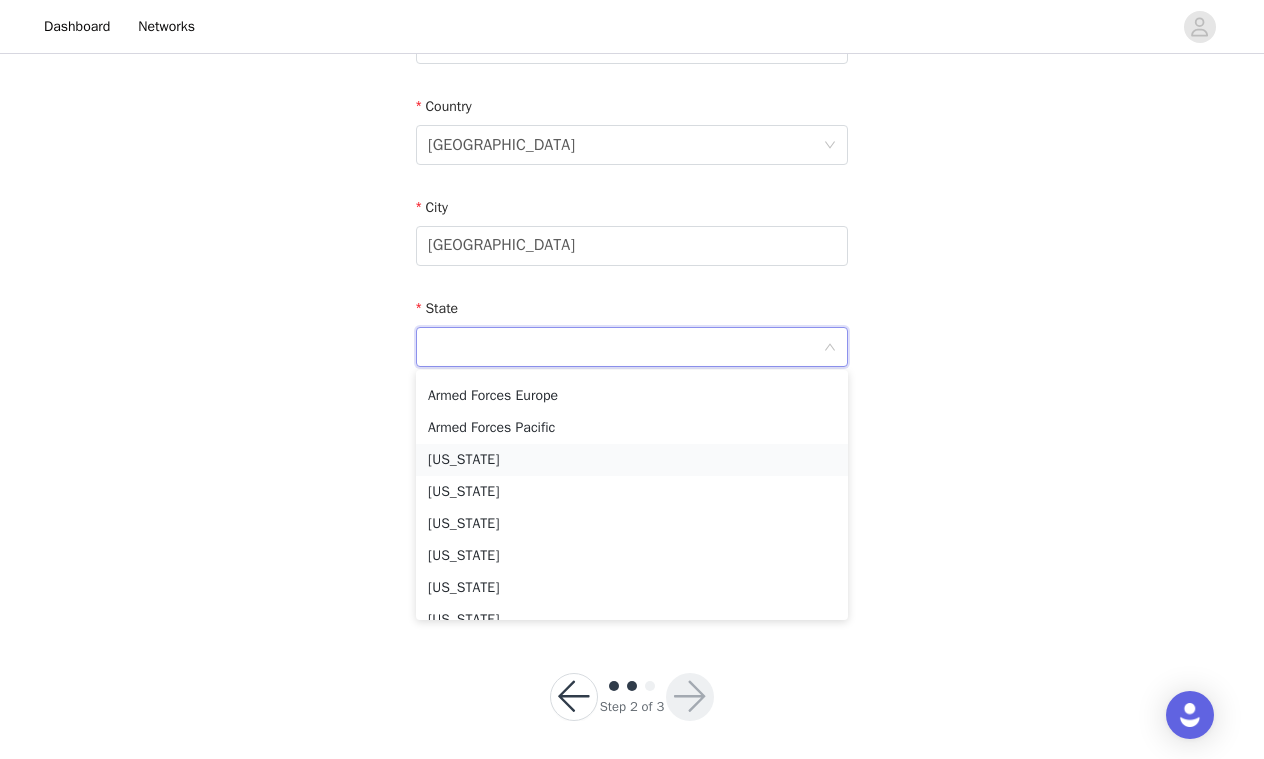 click on "[US_STATE]" at bounding box center (632, 460) 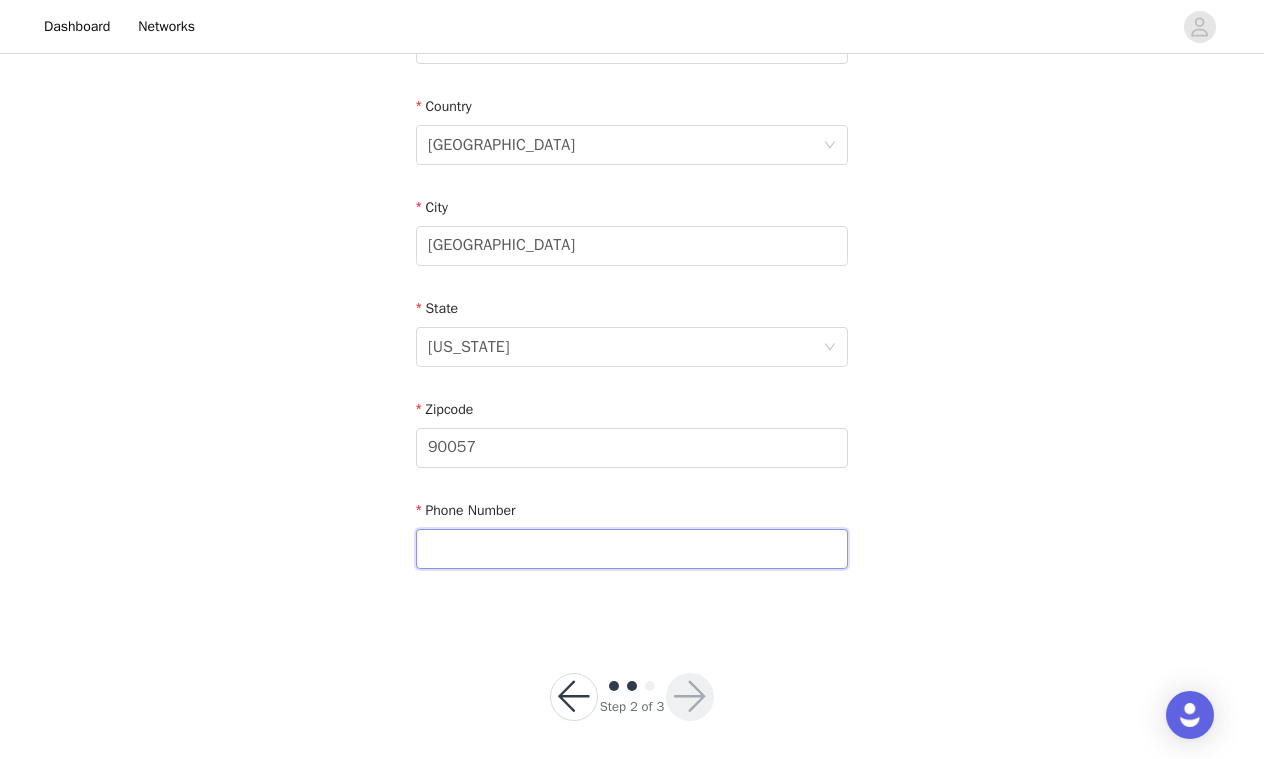 click at bounding box center (632, 549) 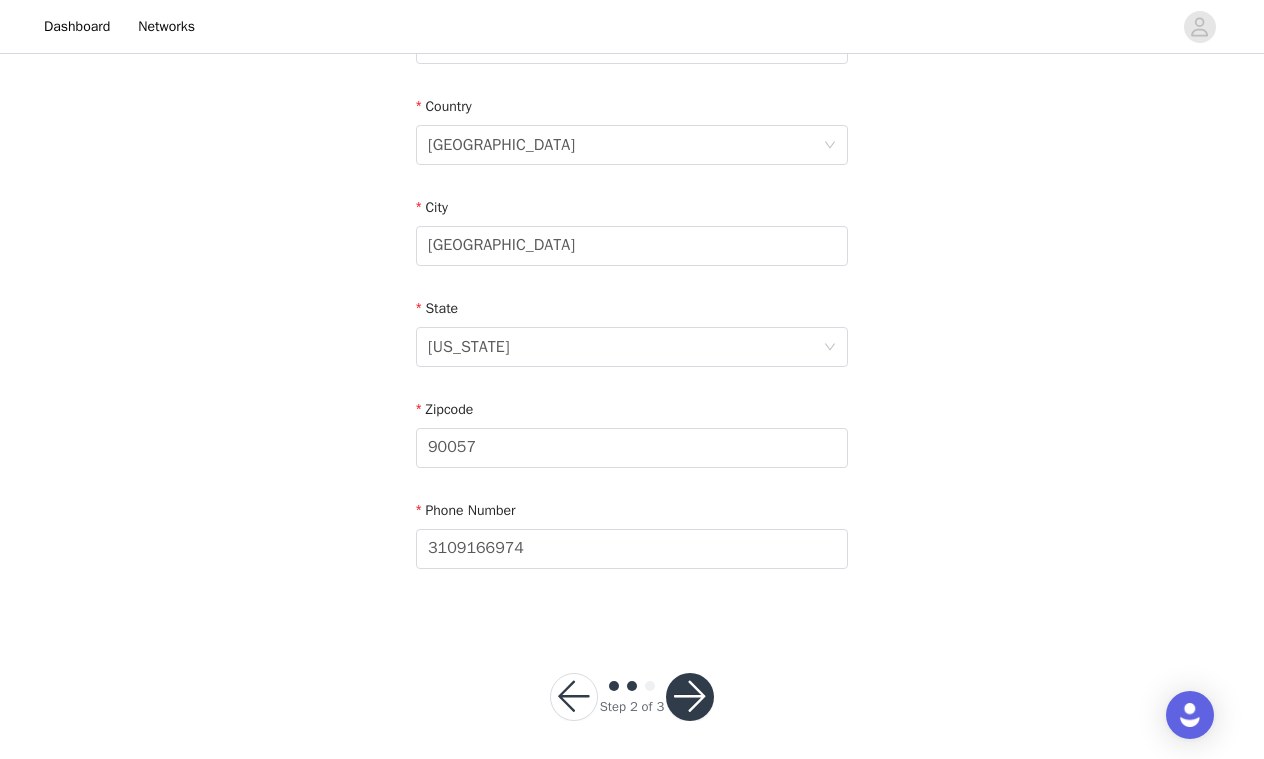 click at bounding box center (690, 697) 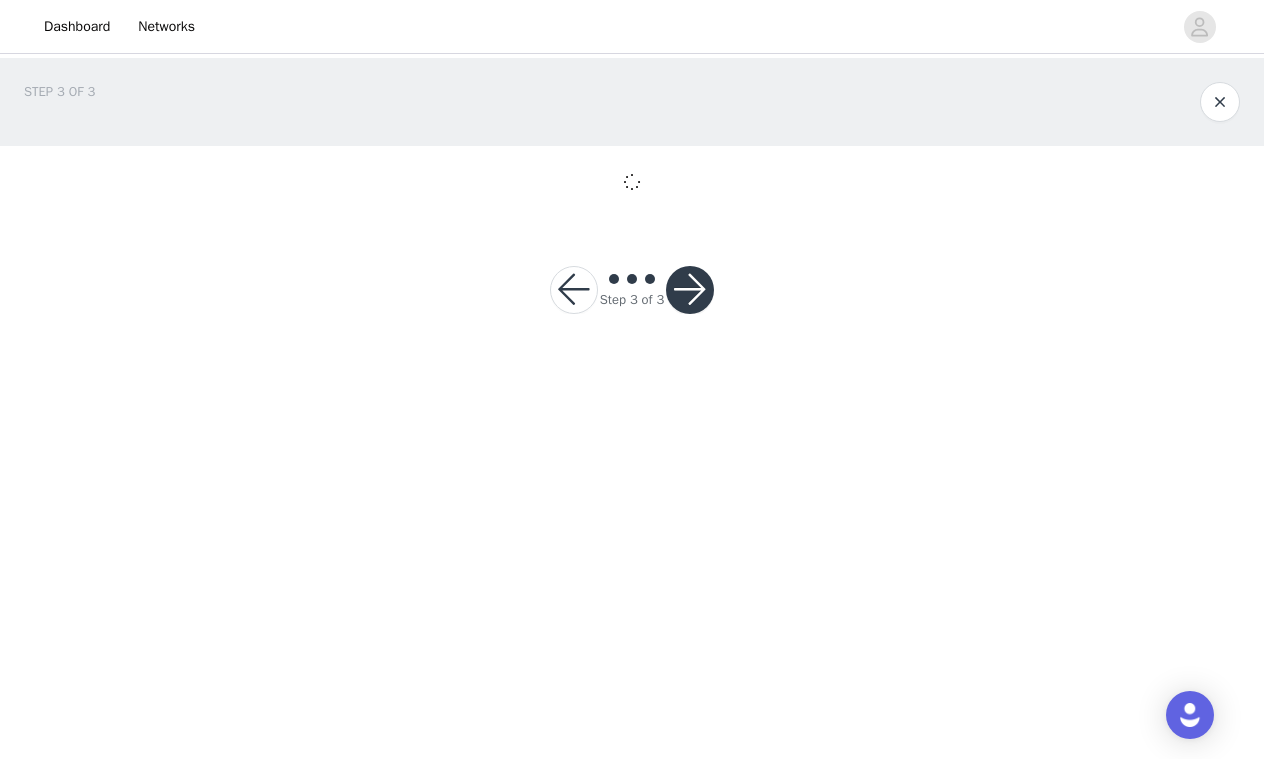 scroll, scrollTop: 0, scrollLeft: 0, axis: both 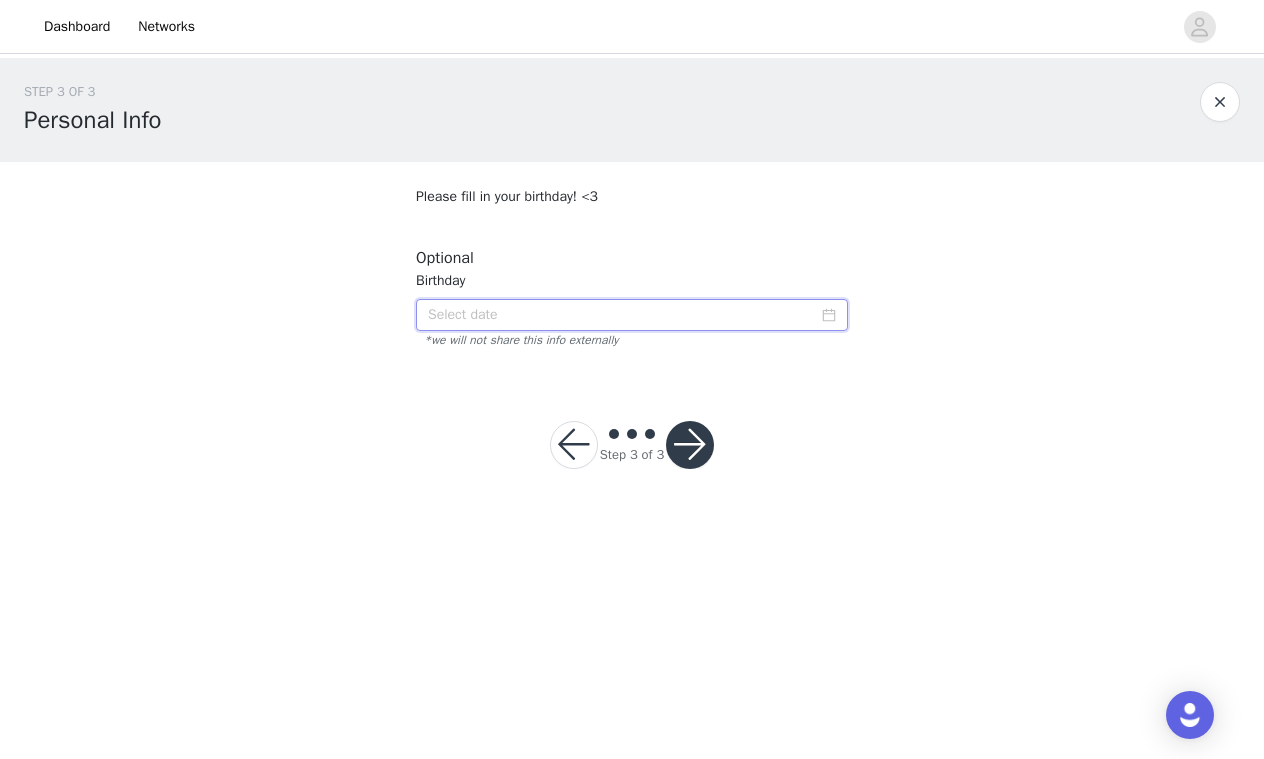click at bounding box center (632, 315) 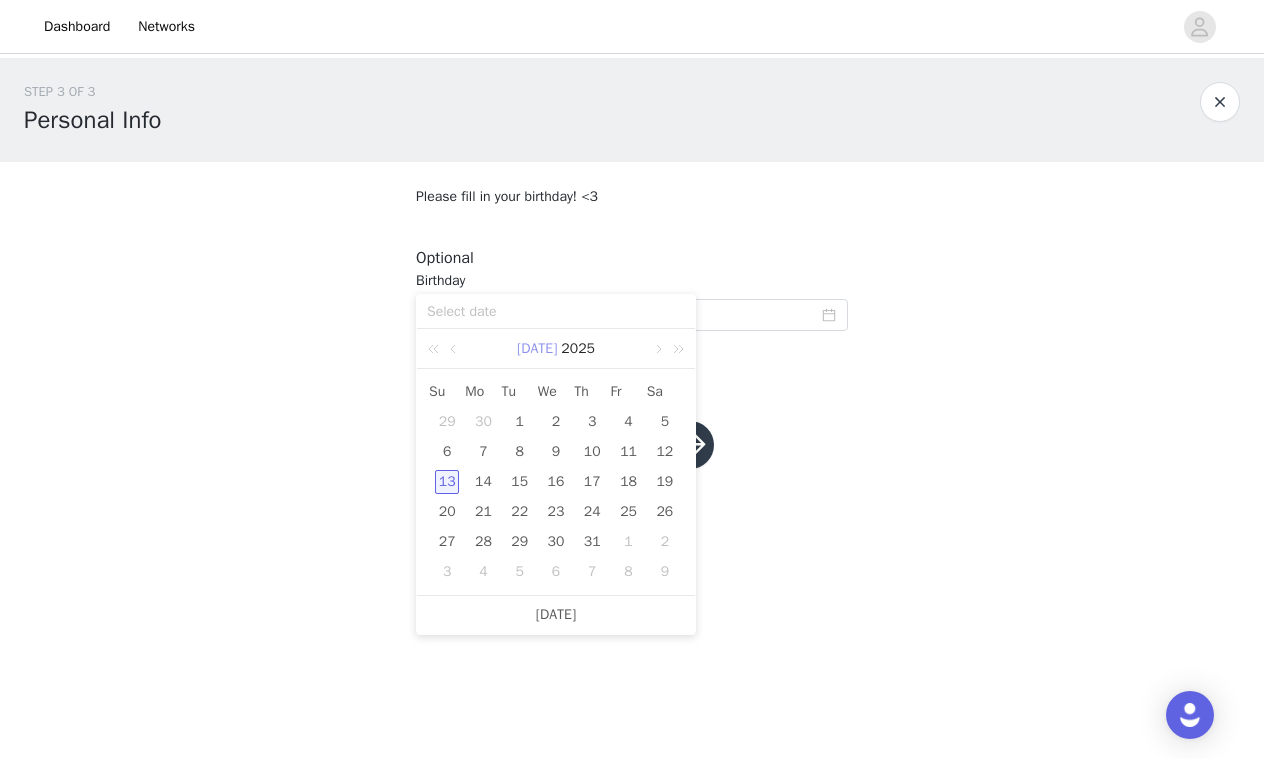 click on "[DATE]" at bounding box center (537, 349) 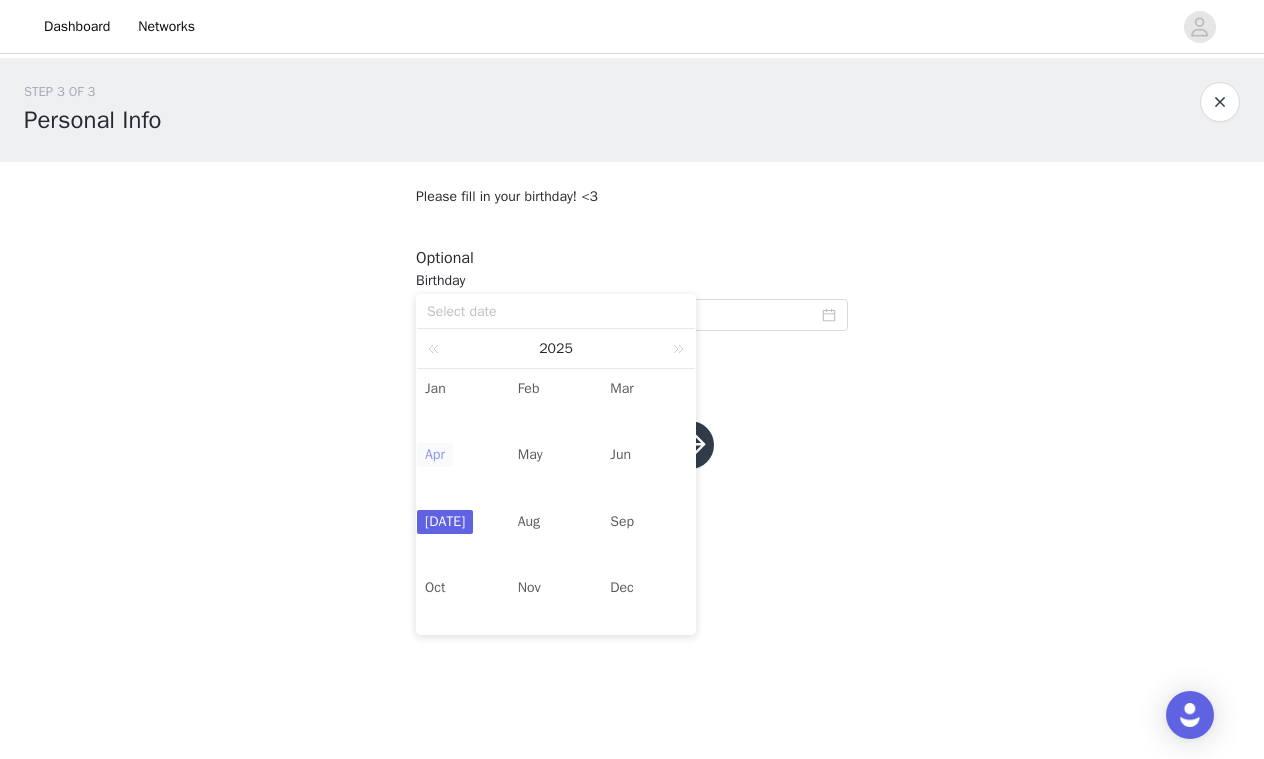 click on "Apr" at bounding box center (435, 455) 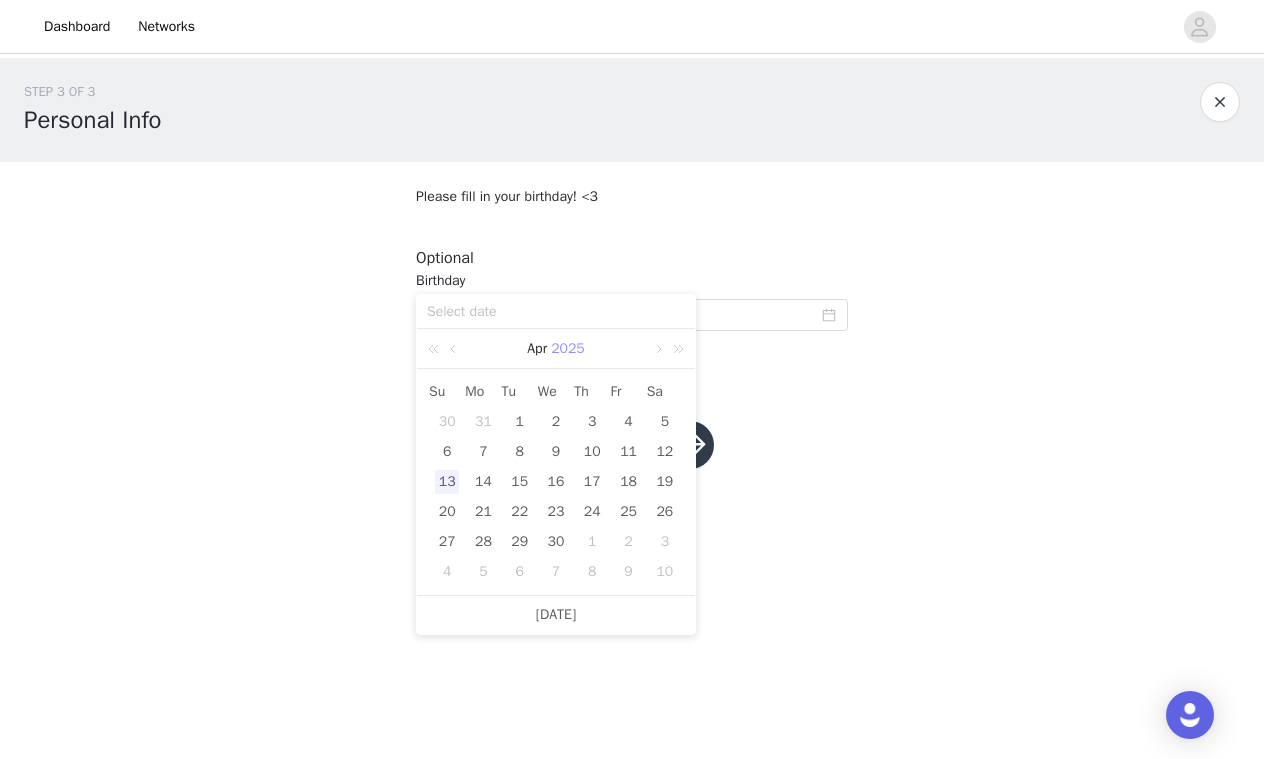 click on "2025" at bounding box center [568, 349] 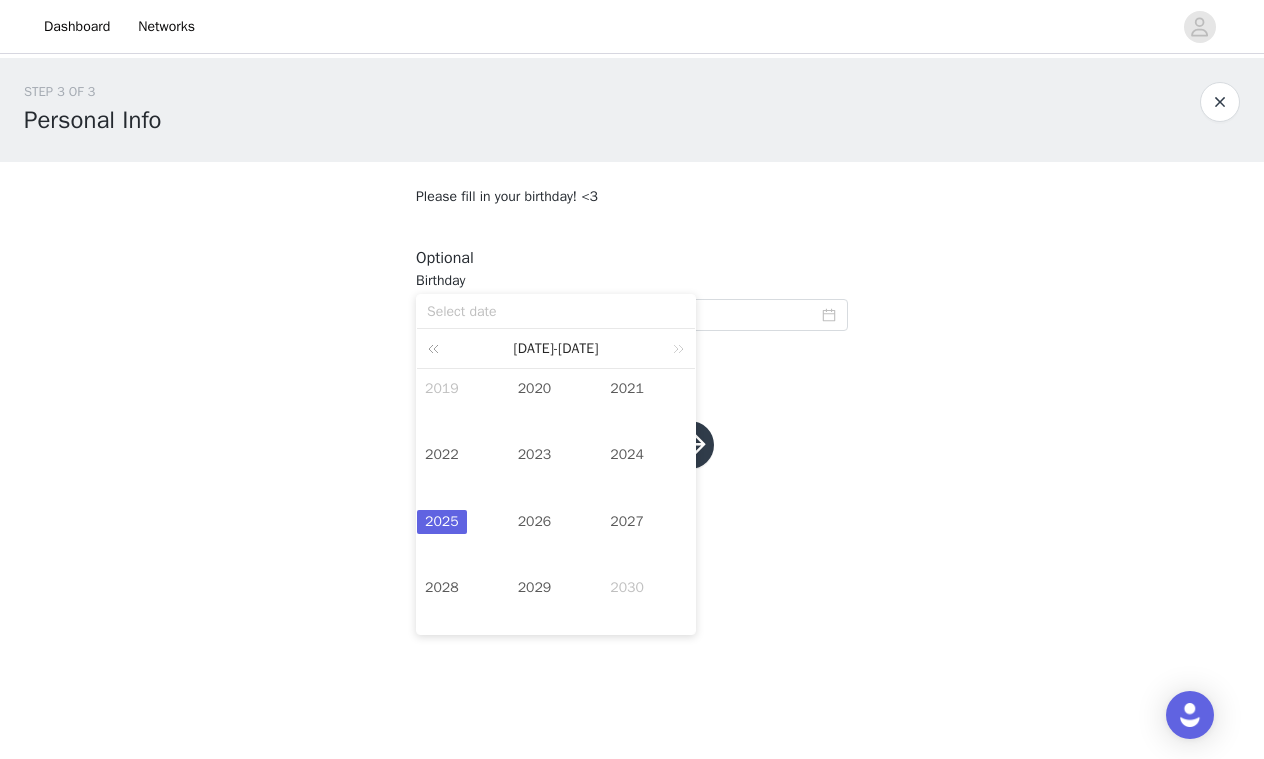 click at bounding box center [437, 348] 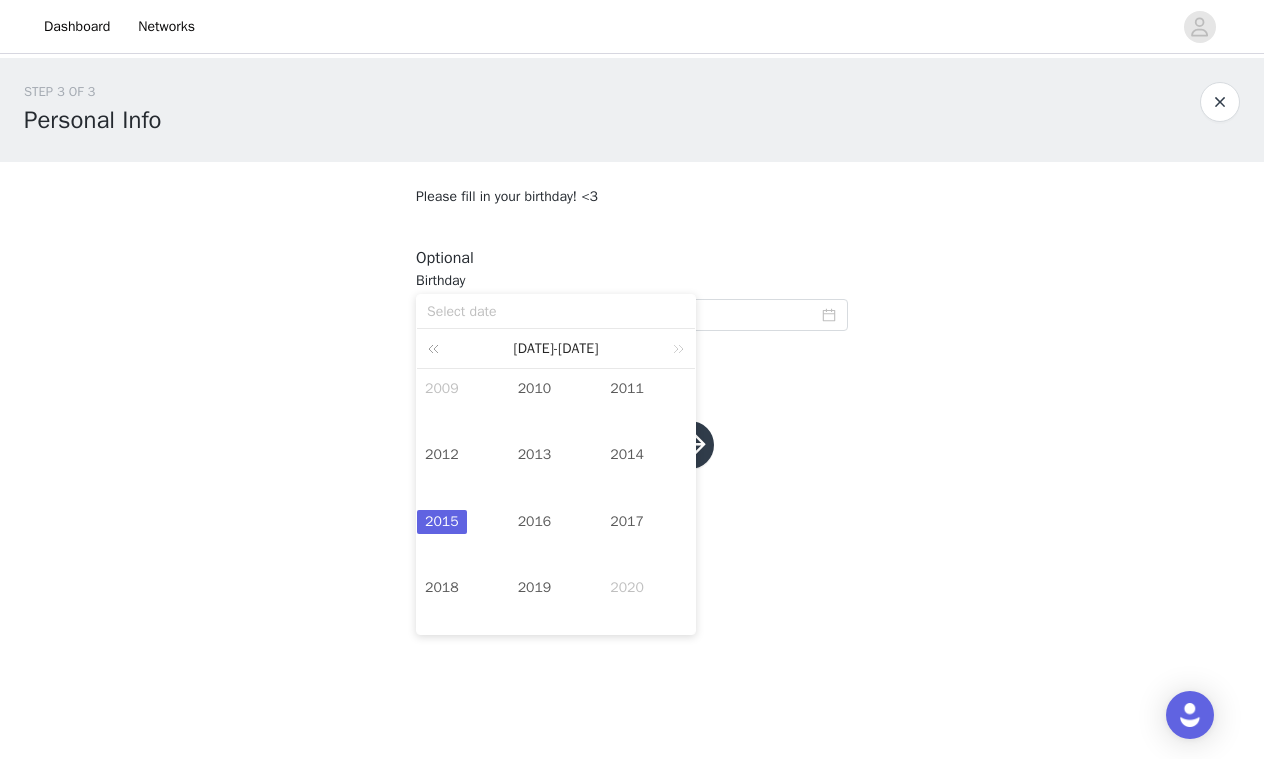 click at bounding box center [437, 348] 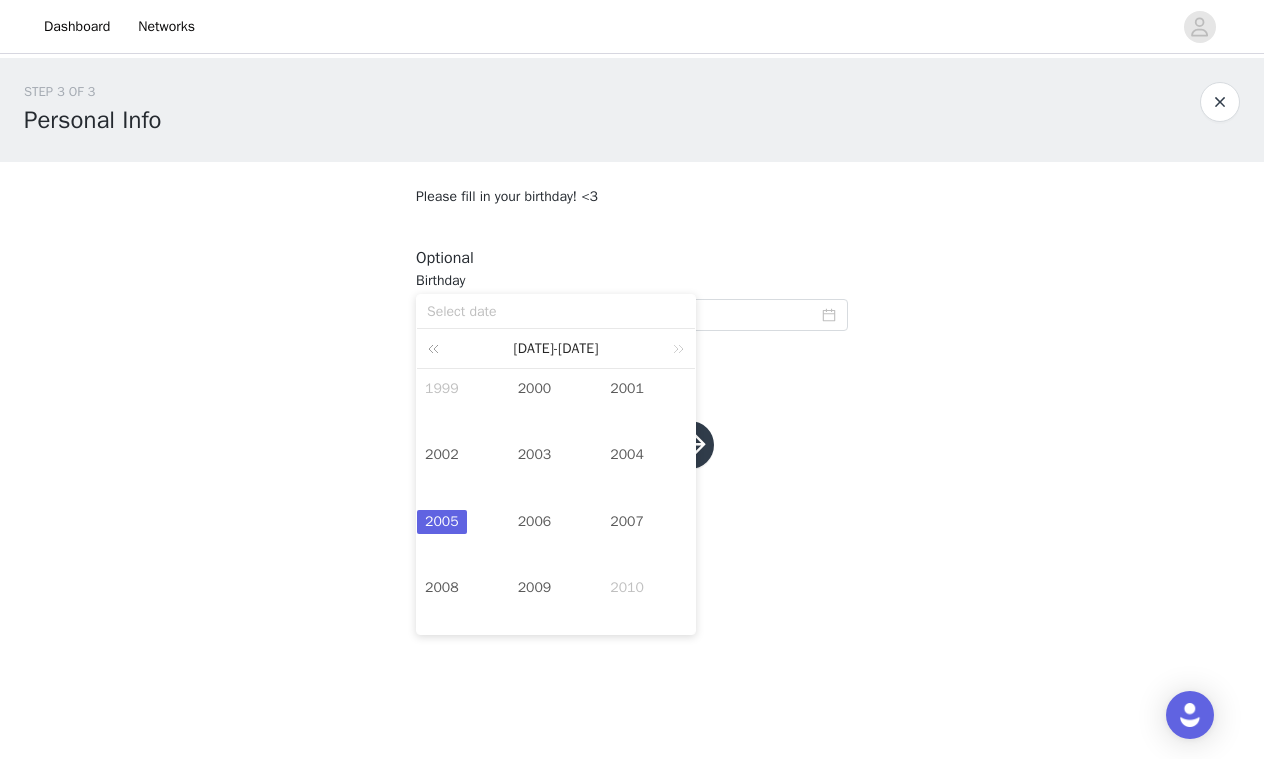 click at bounding box center (437, 348) 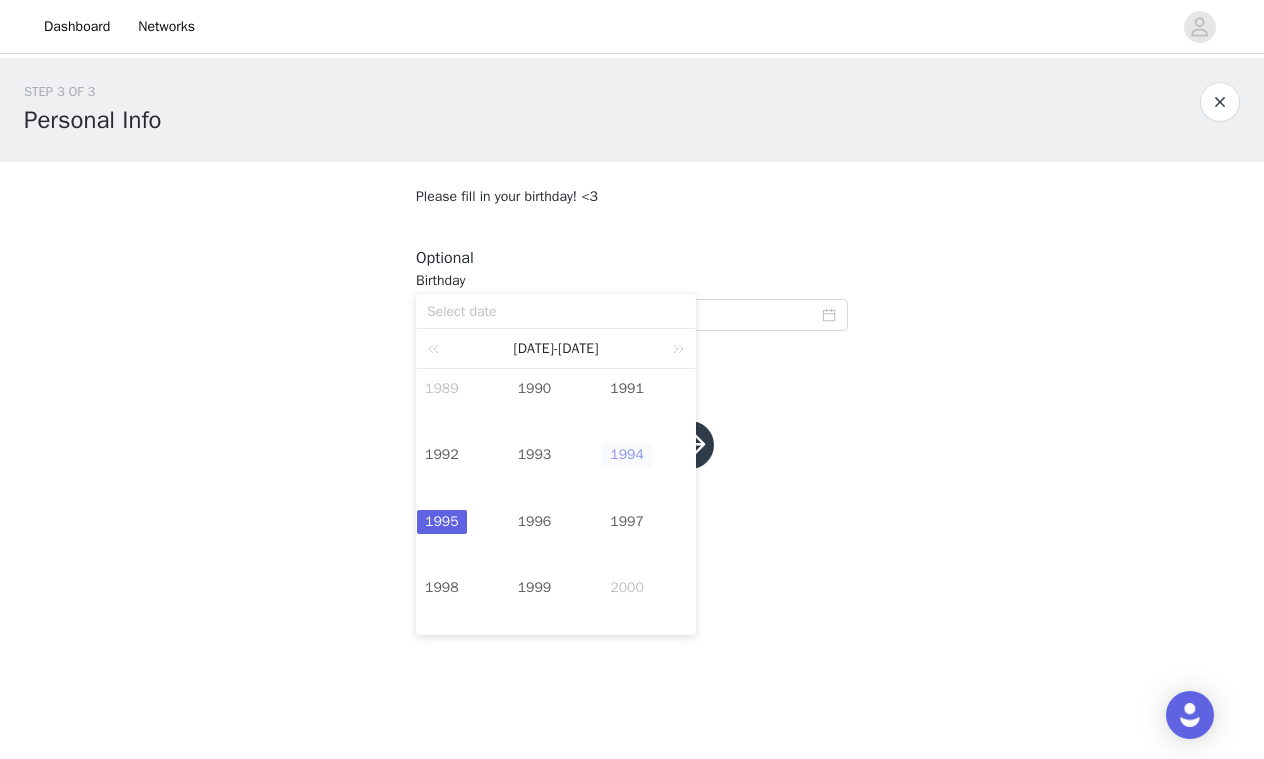 click on "1994" at bounding box center (627, 455) 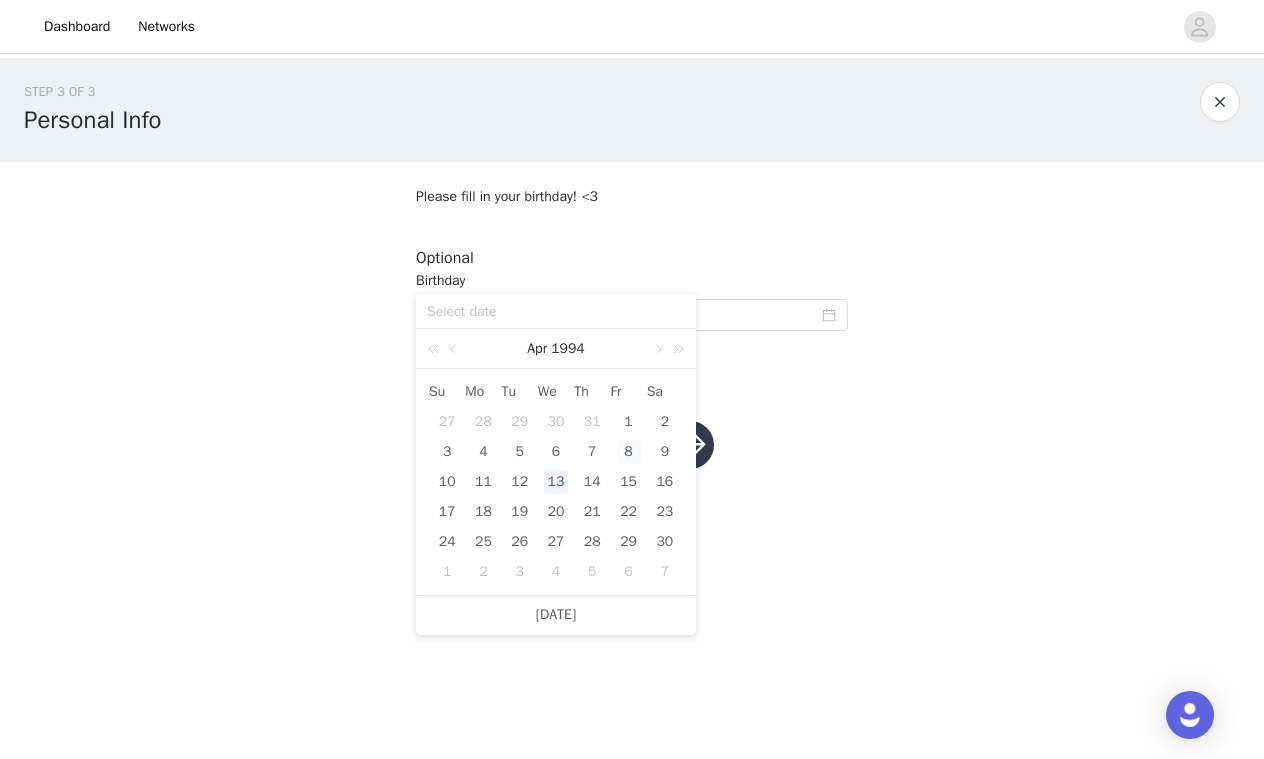 click on "8" at bounding box center (629, 452) 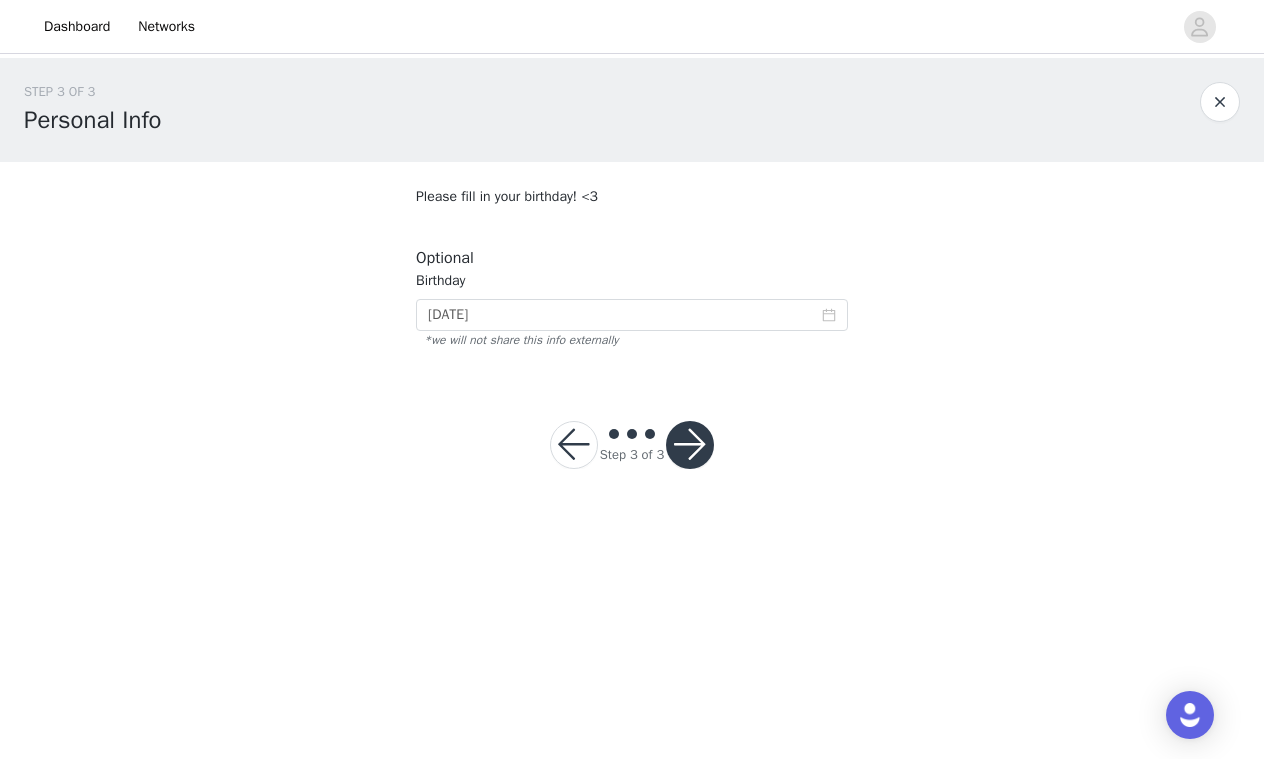 click at bounding box center [690, 445] 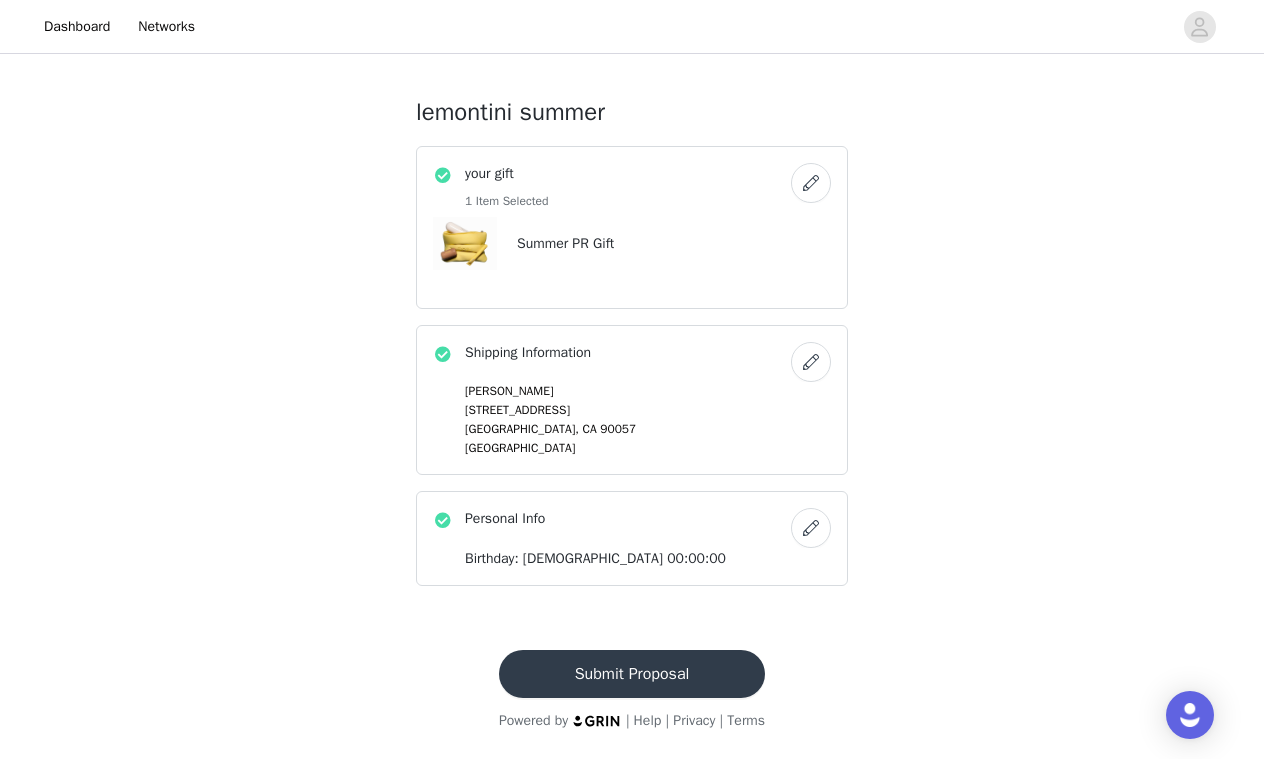 scroll, scrollTop: 577, scrollLeft: 0, axis: vertical 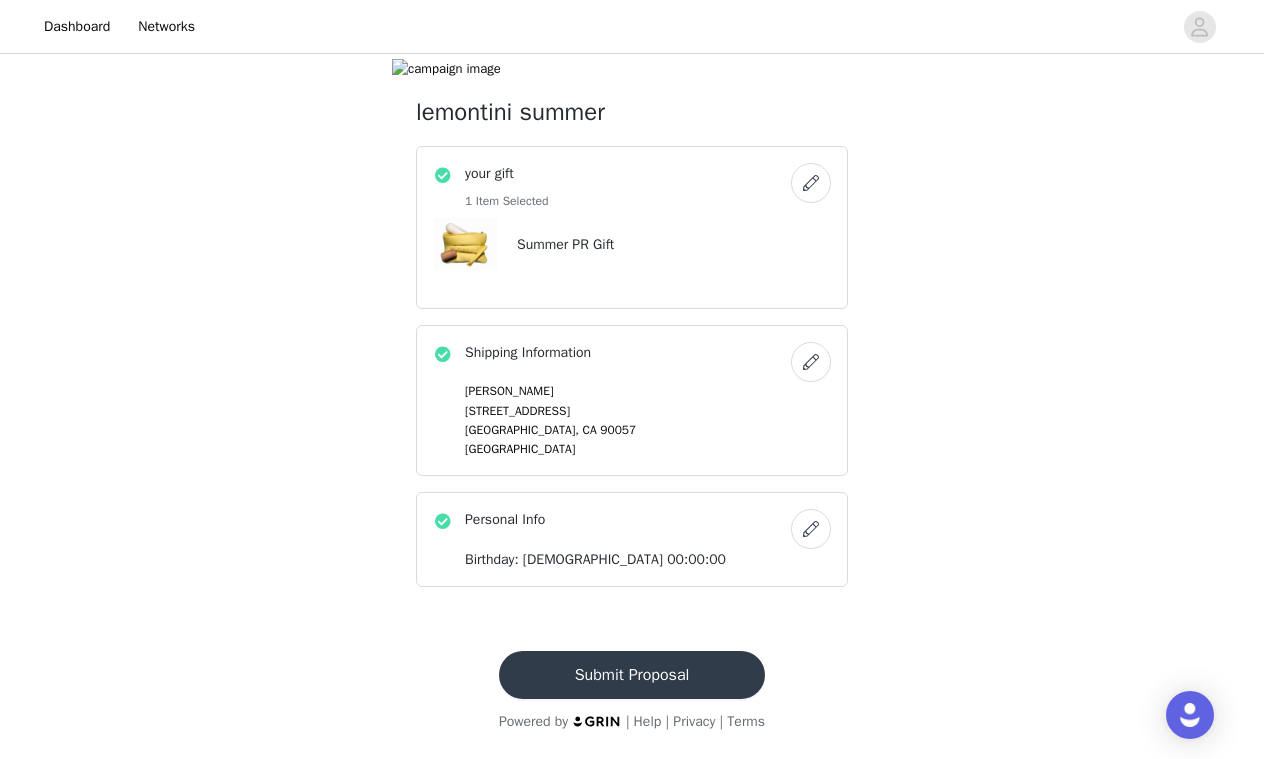 click on "Submit Proposal" at bounding box center [632, 675] 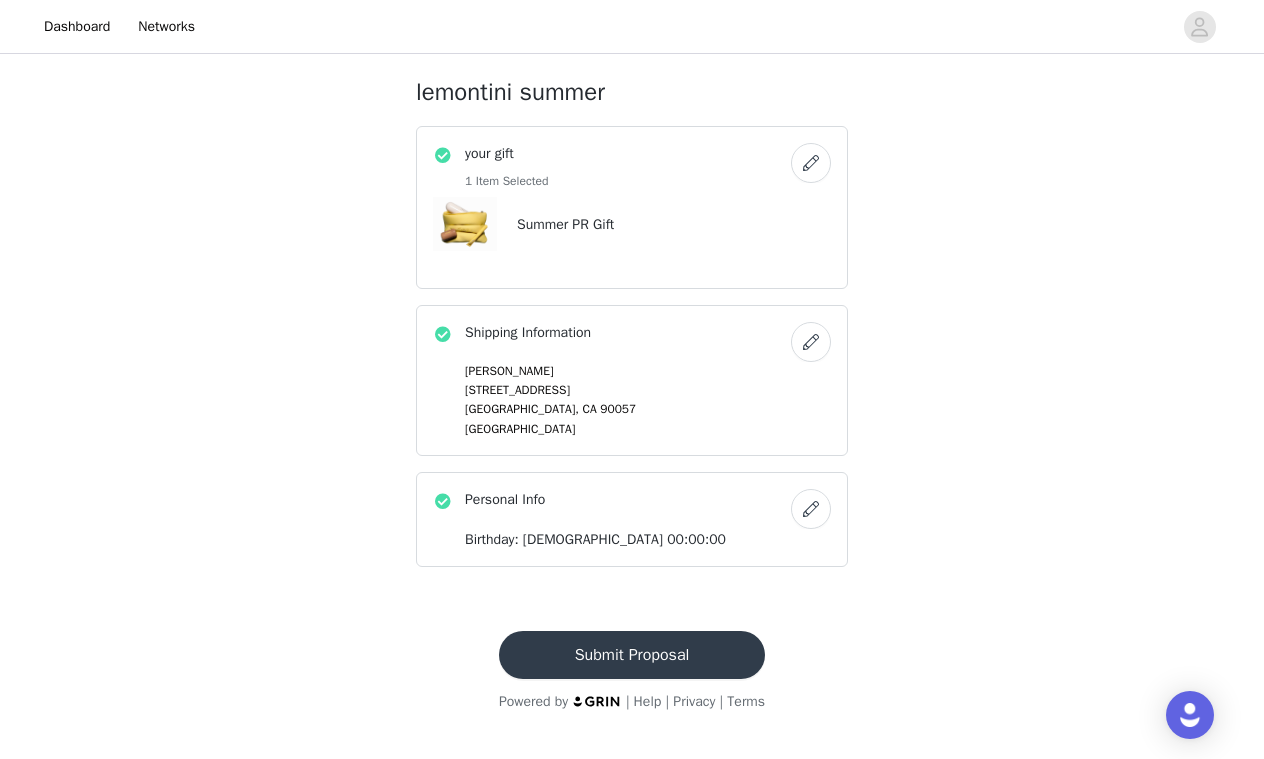 scroll, scrollTop: 0, scrollLeft: 0, axis: both 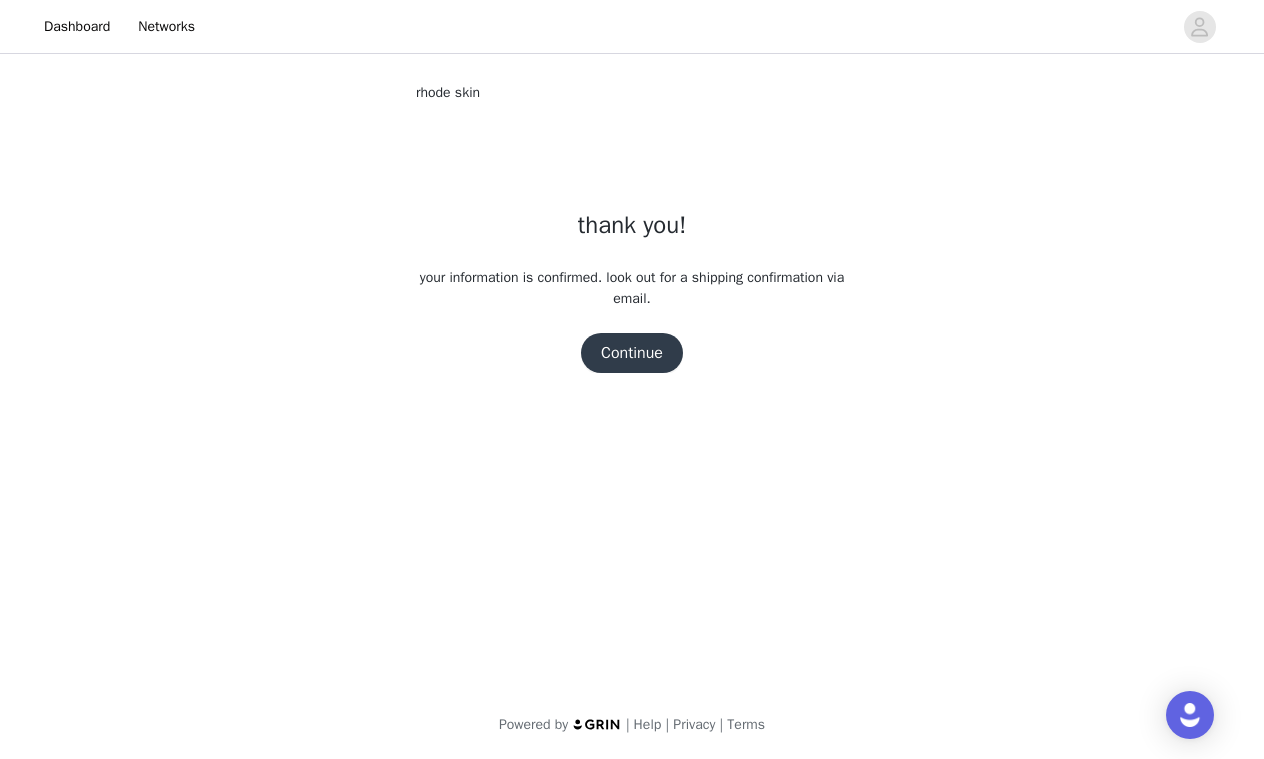 click on "Continue" at bounding box center (632, 353) 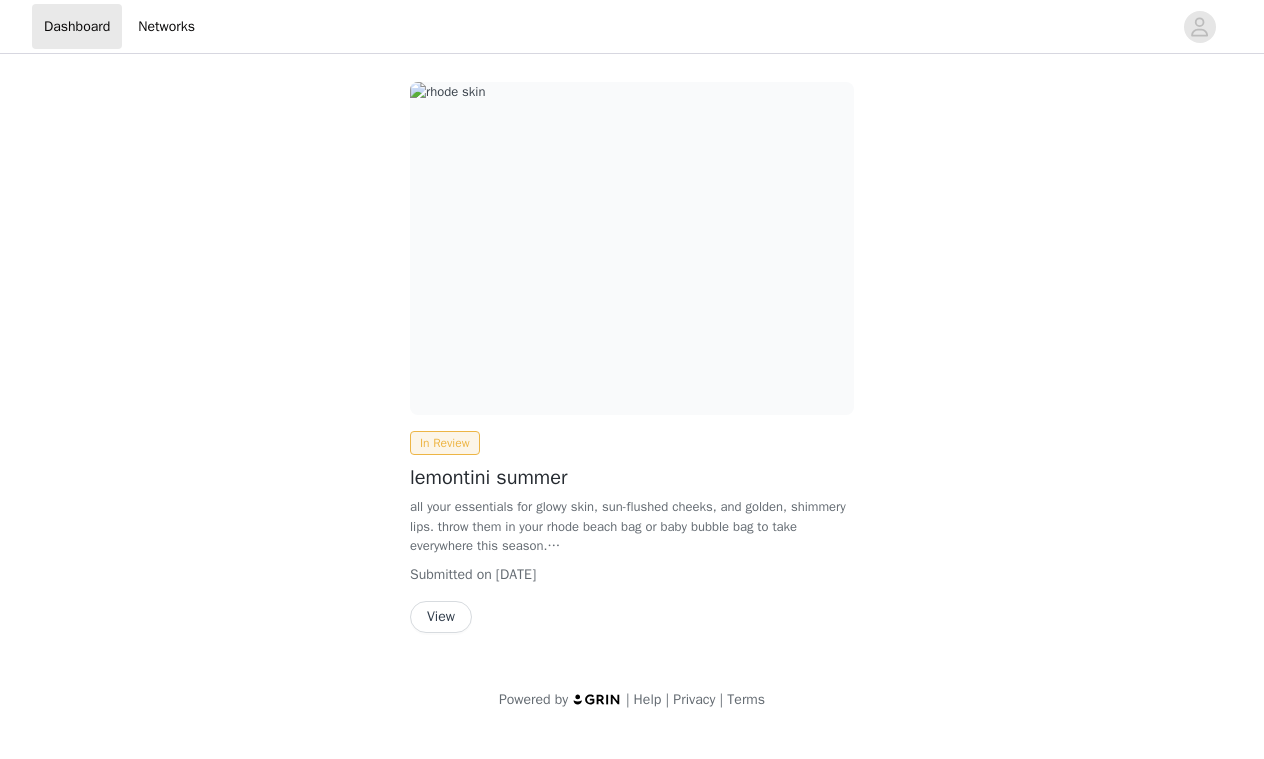 scroll, scrollTop: 0, scrollLeft: 0, axis: both 